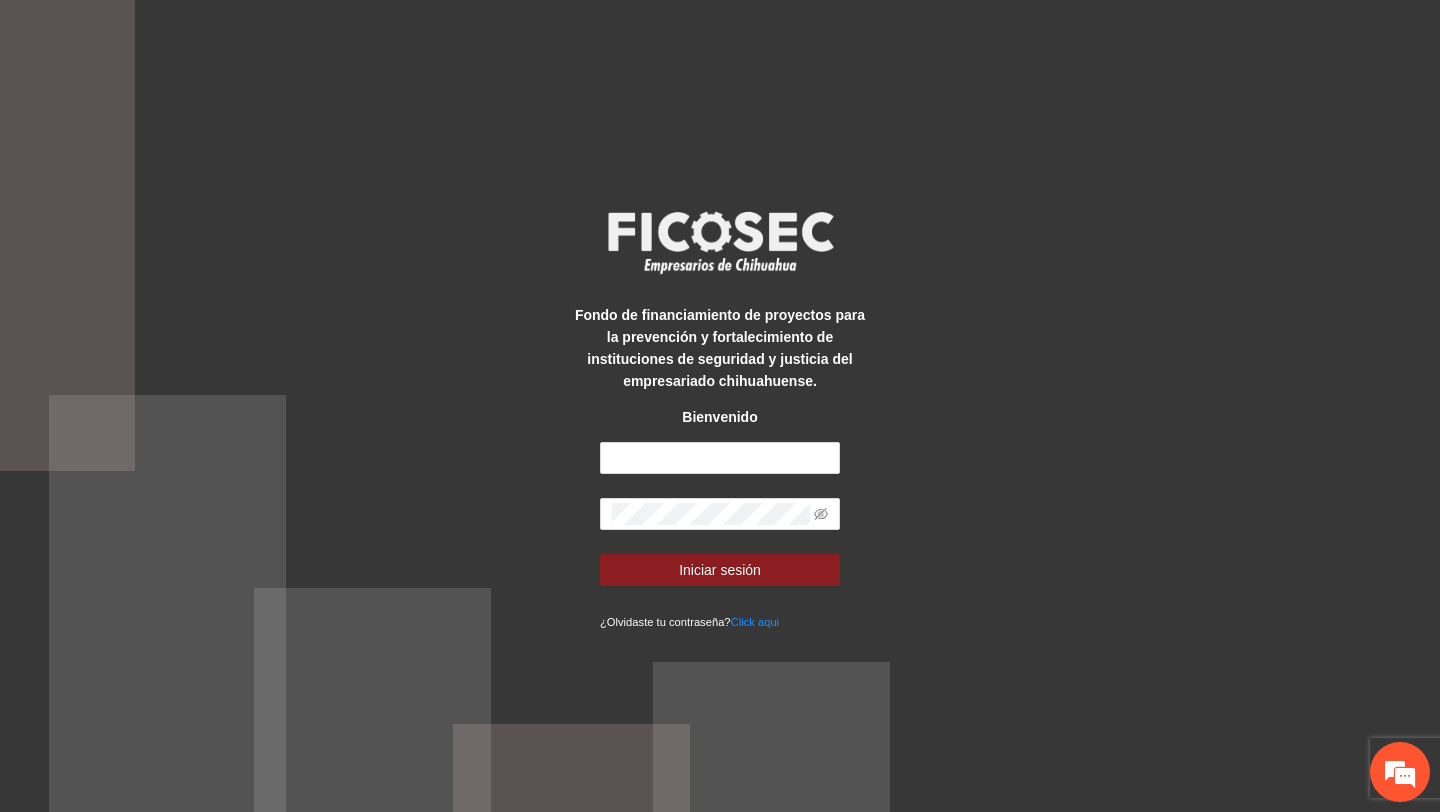 scroll, scrollTop: 0, scrollLeft: 0, axis: both 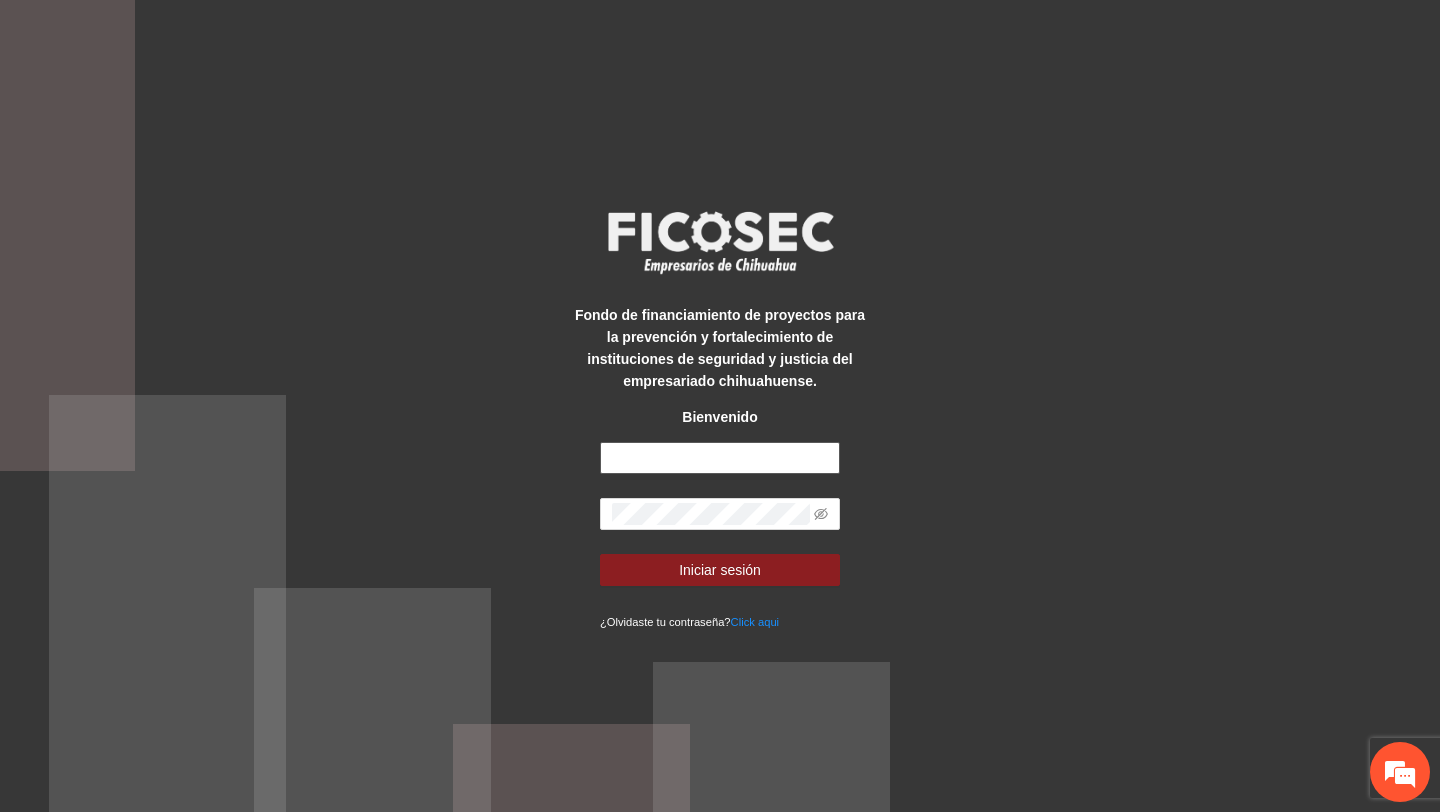 click at bounding box center [720, 458] 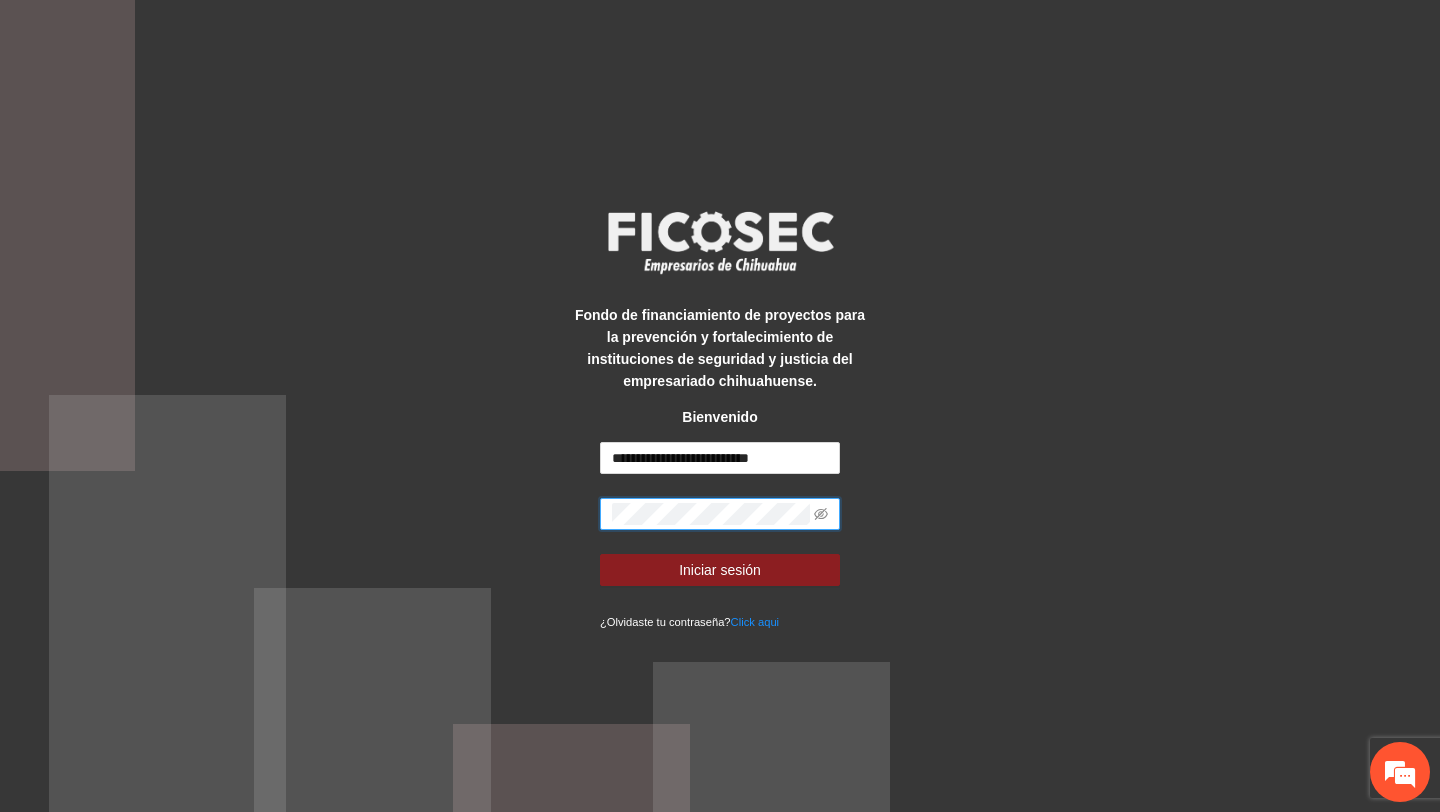 click at bounding box center [720, 514] 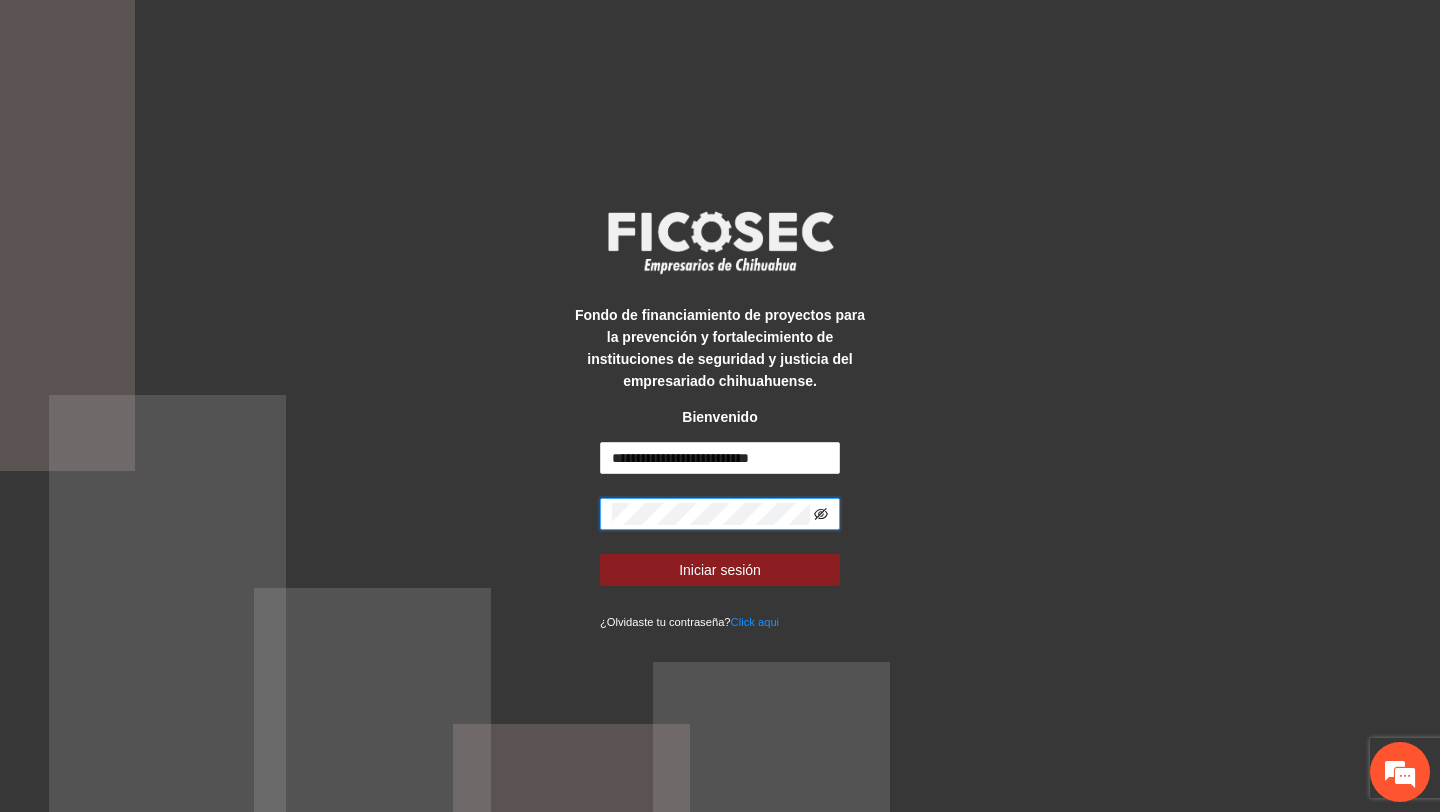 click 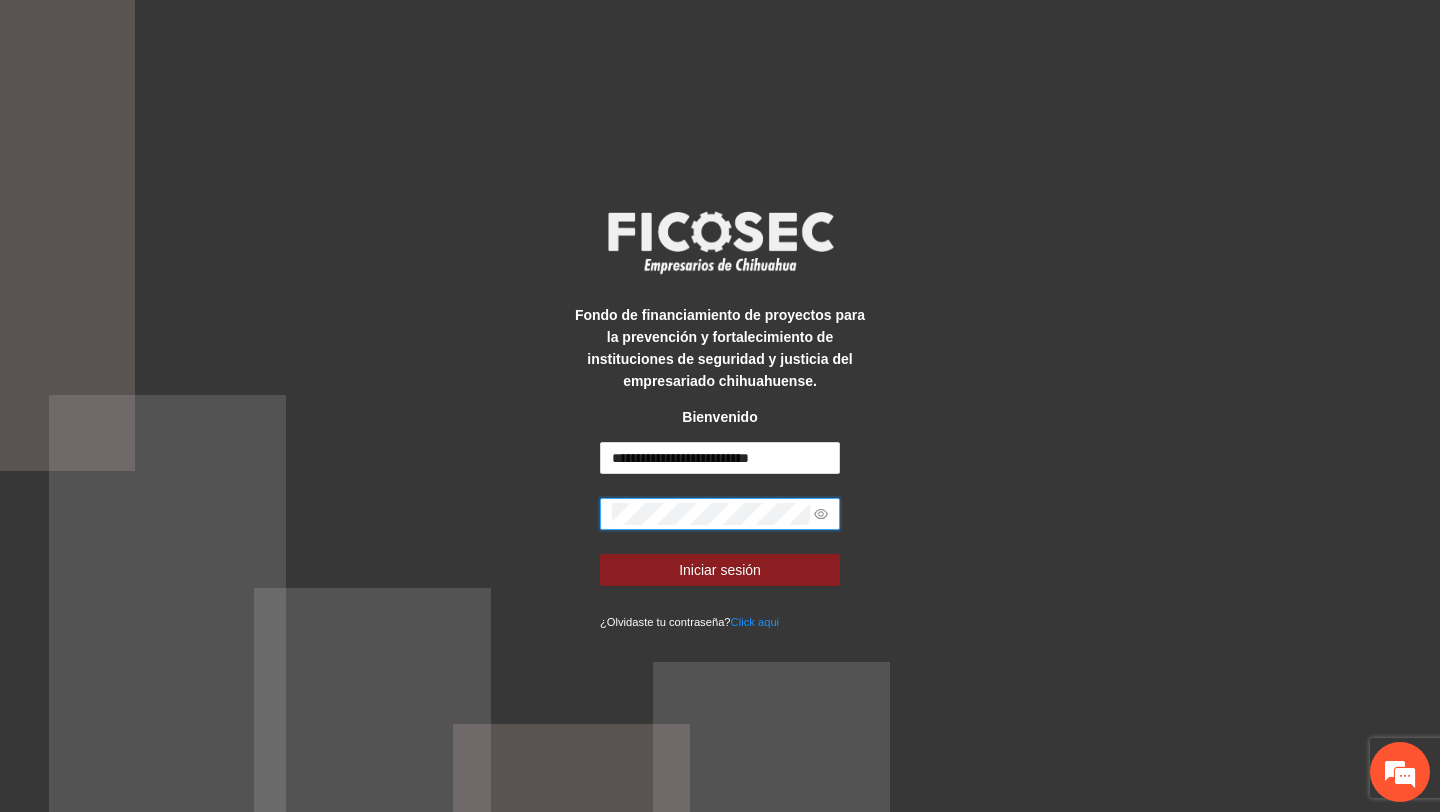 click on "Iniciar sesión" at bounding box center (720, 570) 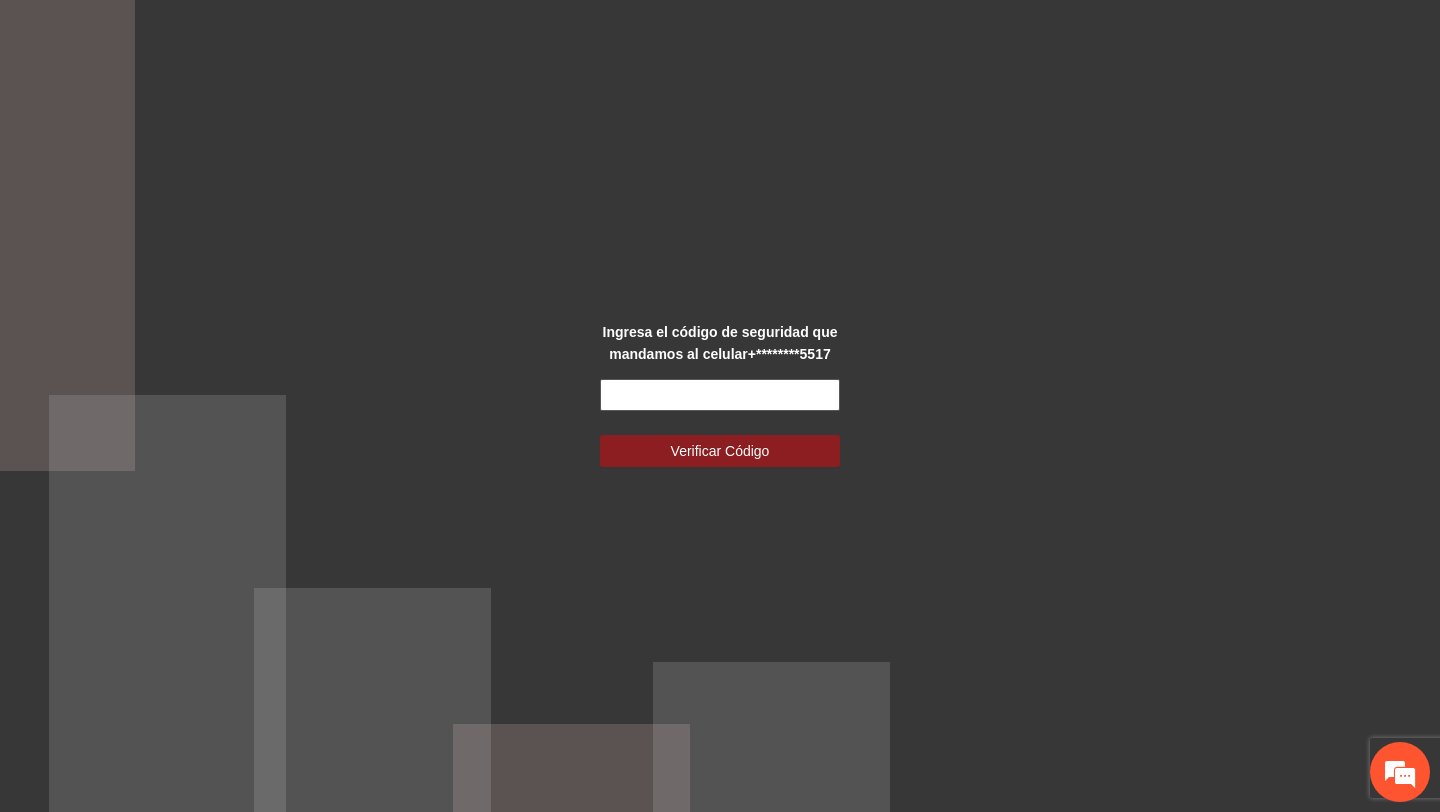 click at bounding box center [720, 395] 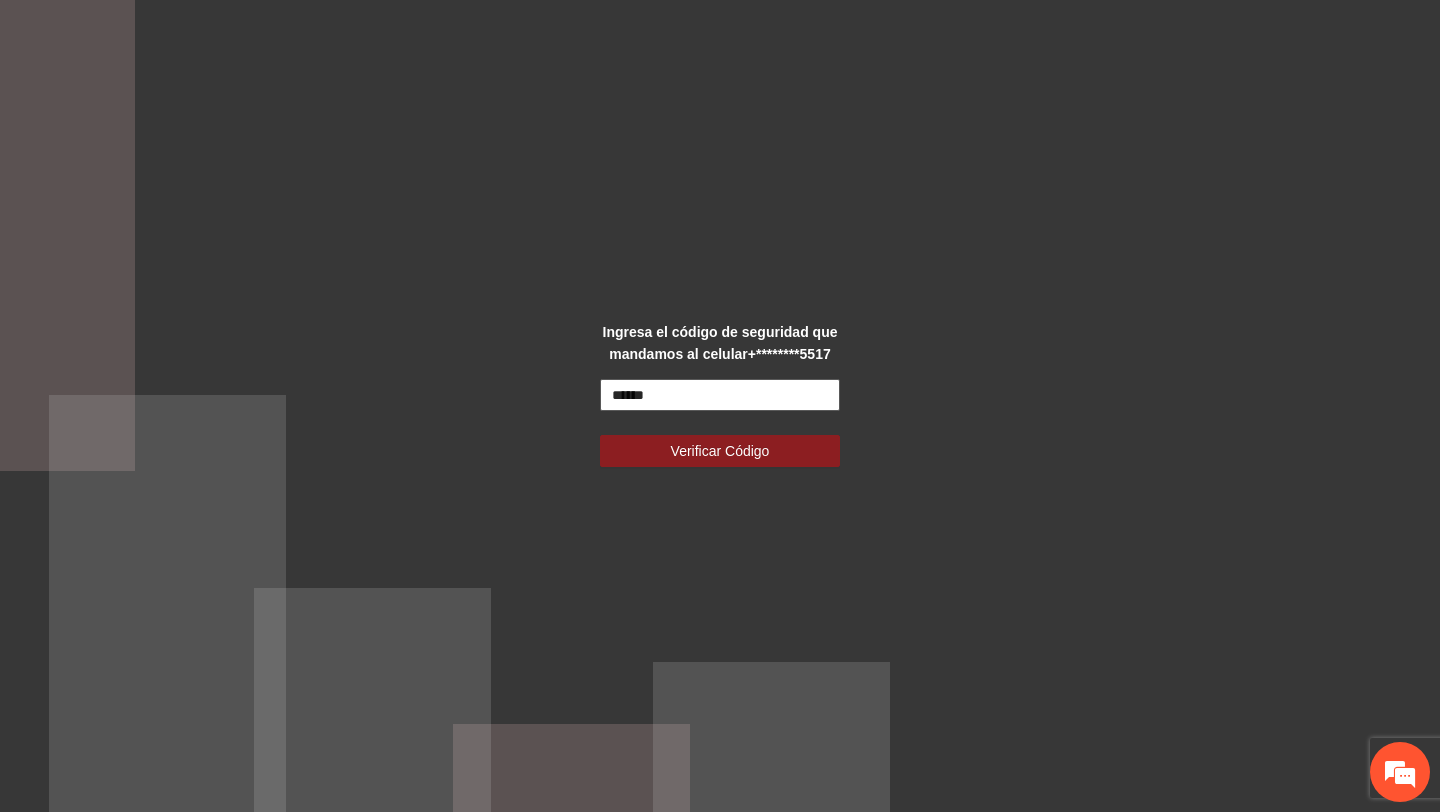 type on "******" 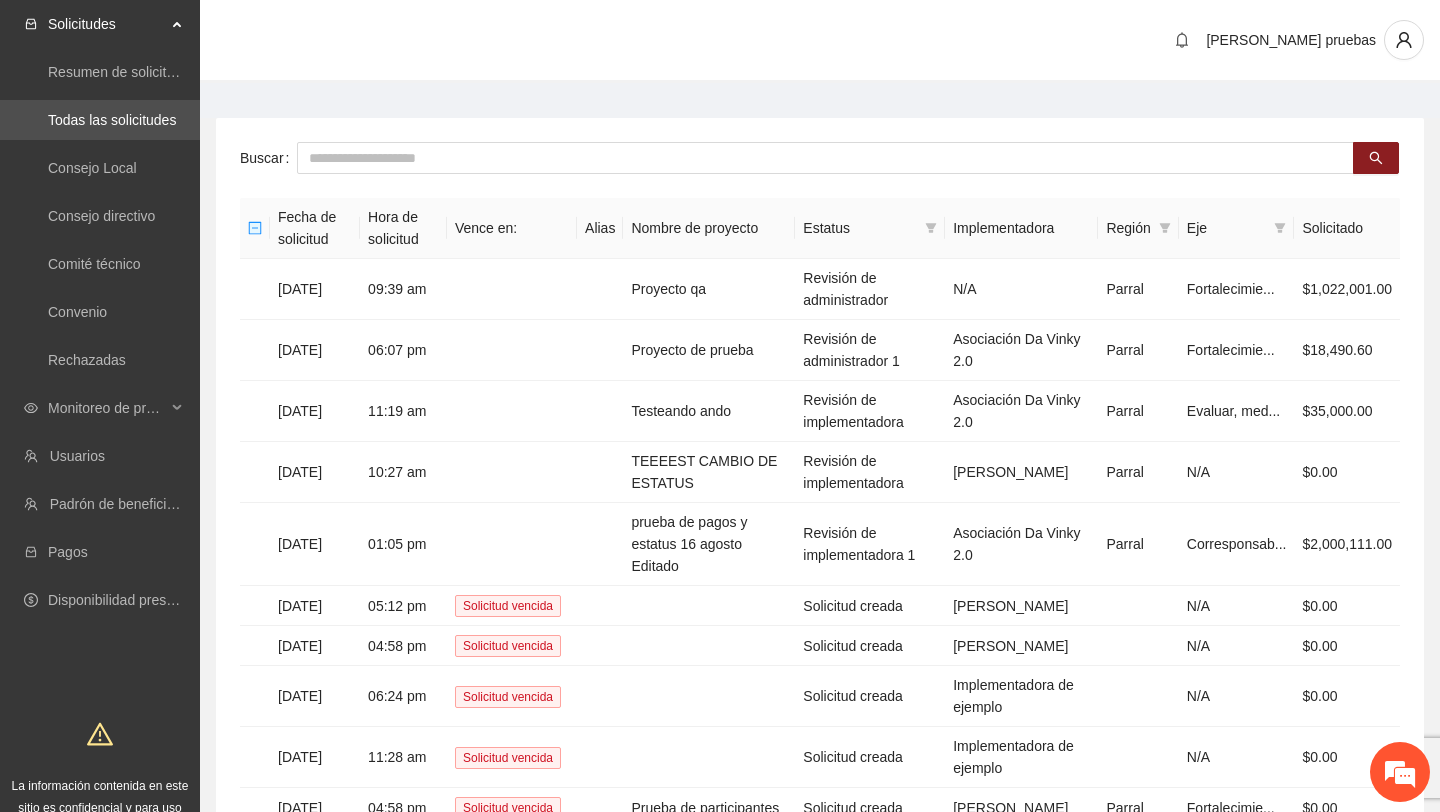scroll, scrollTop: 0, scrollLeft: 0, axis: both 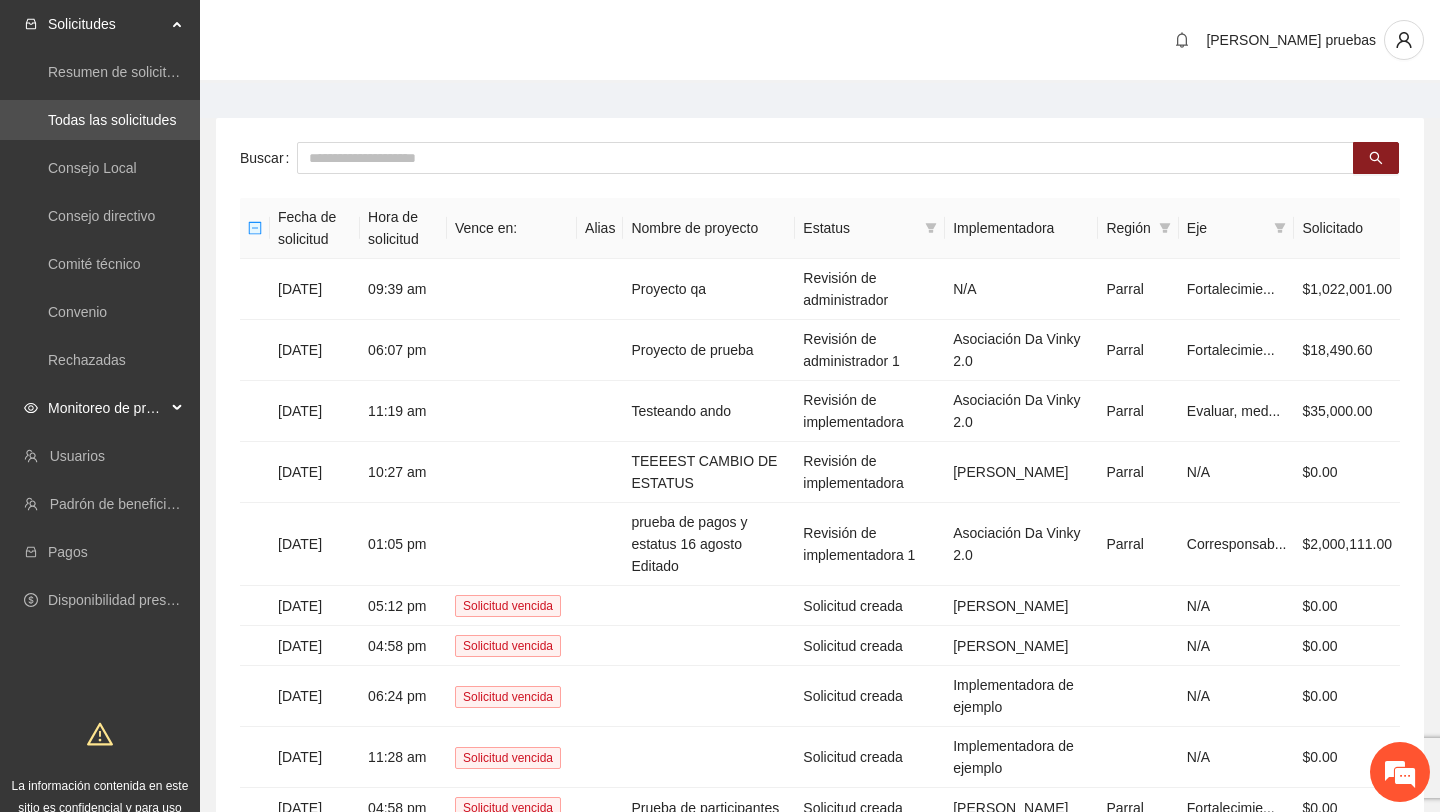 click on "Monitoreo de proyectos" at bounding box center [107, 408] 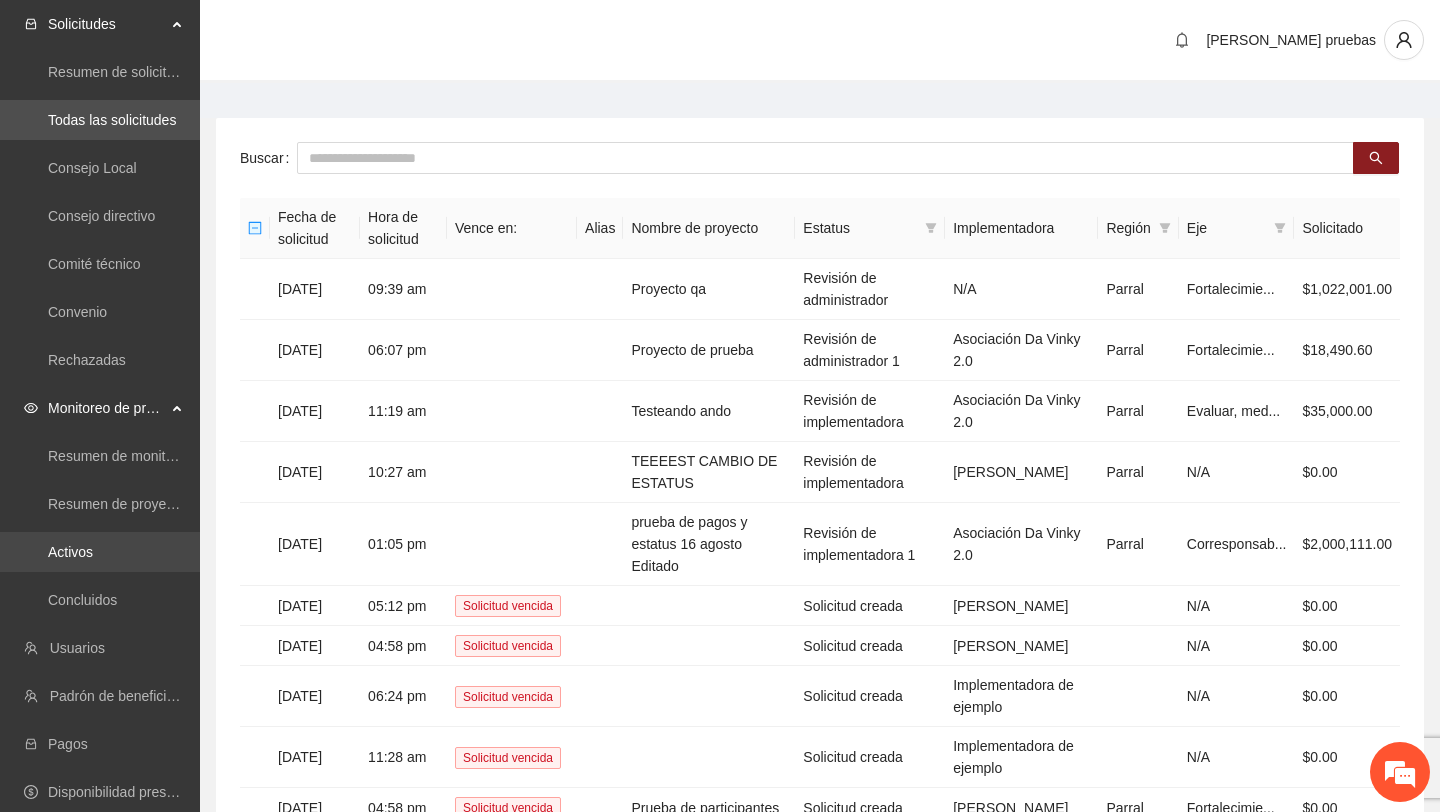 click on "Activos" at bounding box center (70, 552) 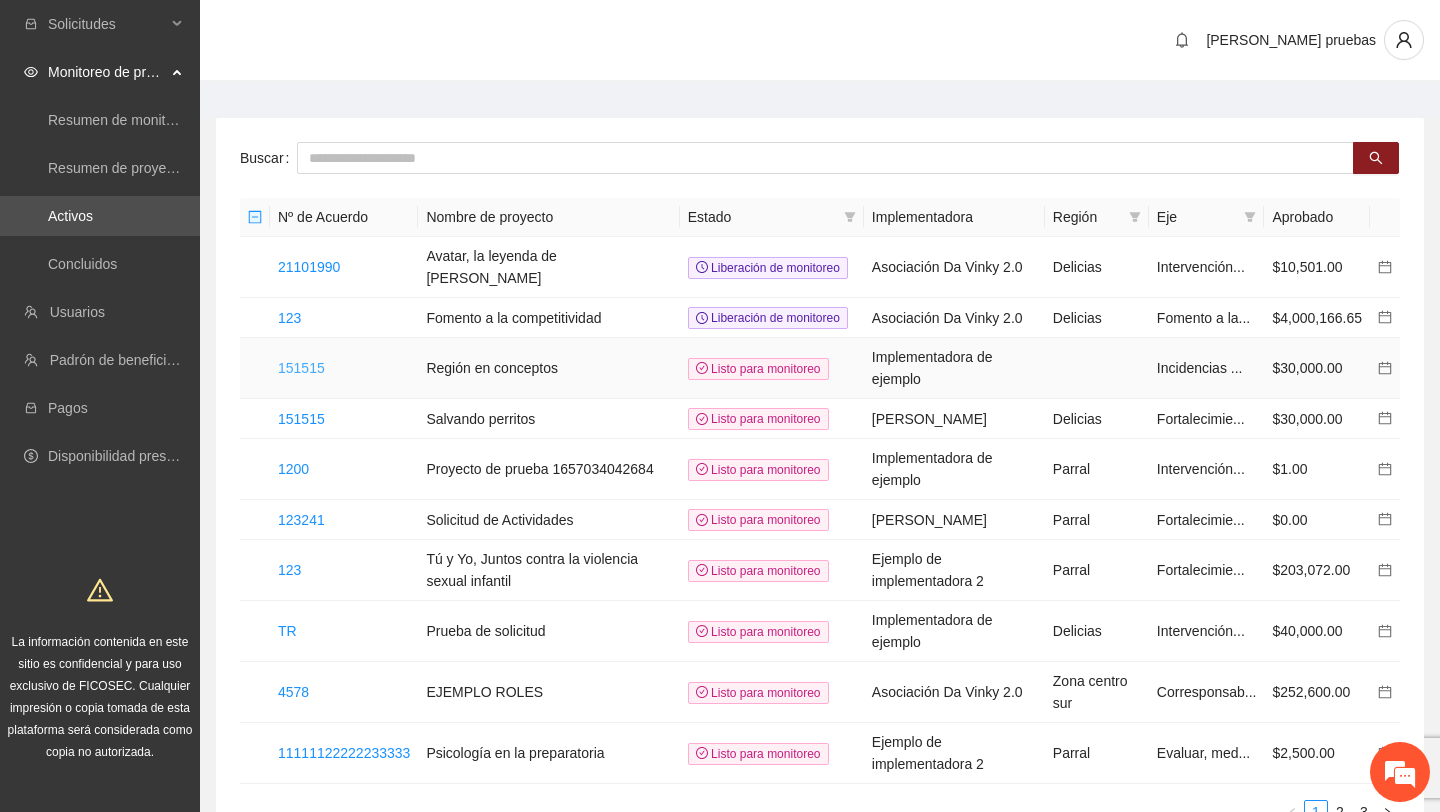 click on "151515" at bounding box center [301, 368] 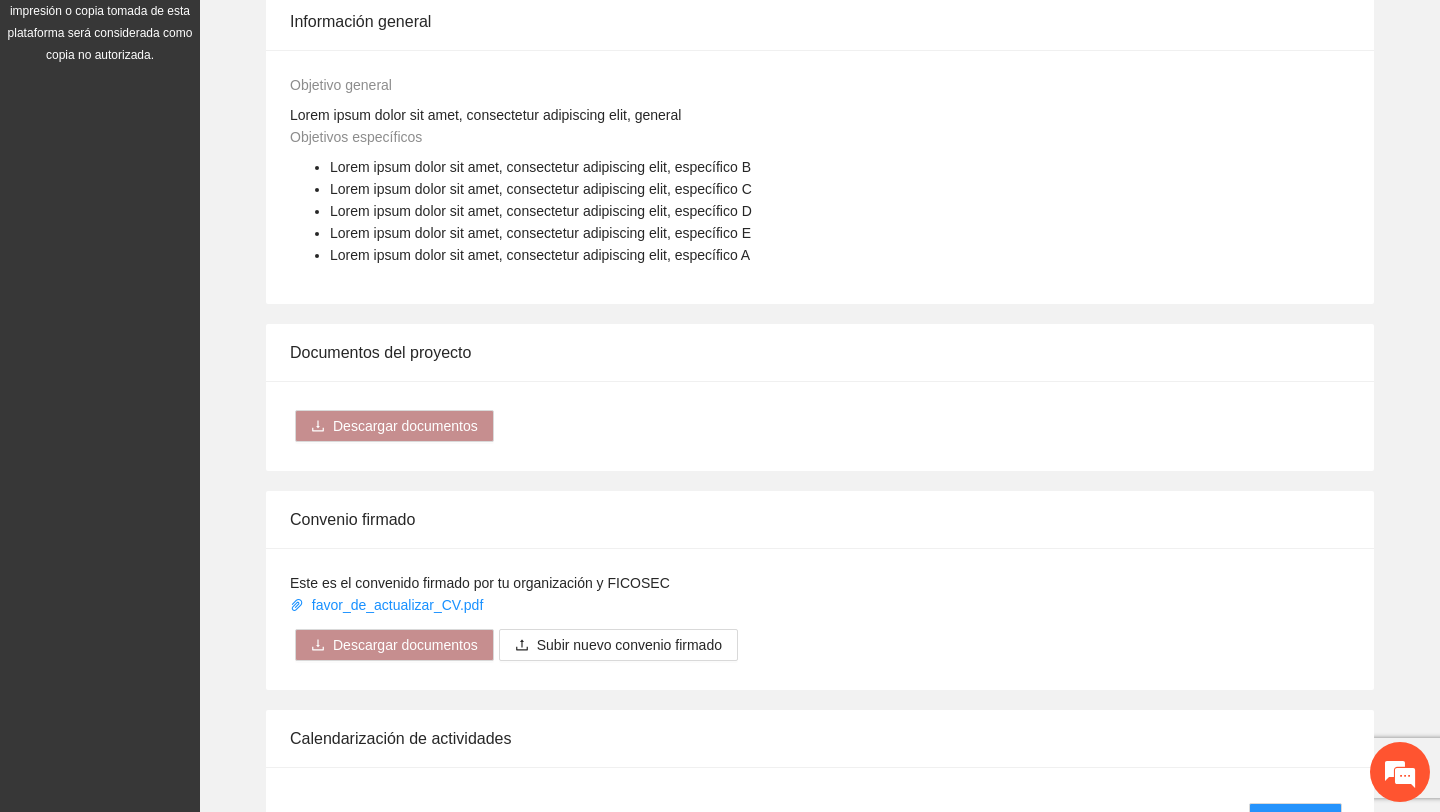 scroll, scrollTop: 1348, scrollLeft: 0, axis: vertical 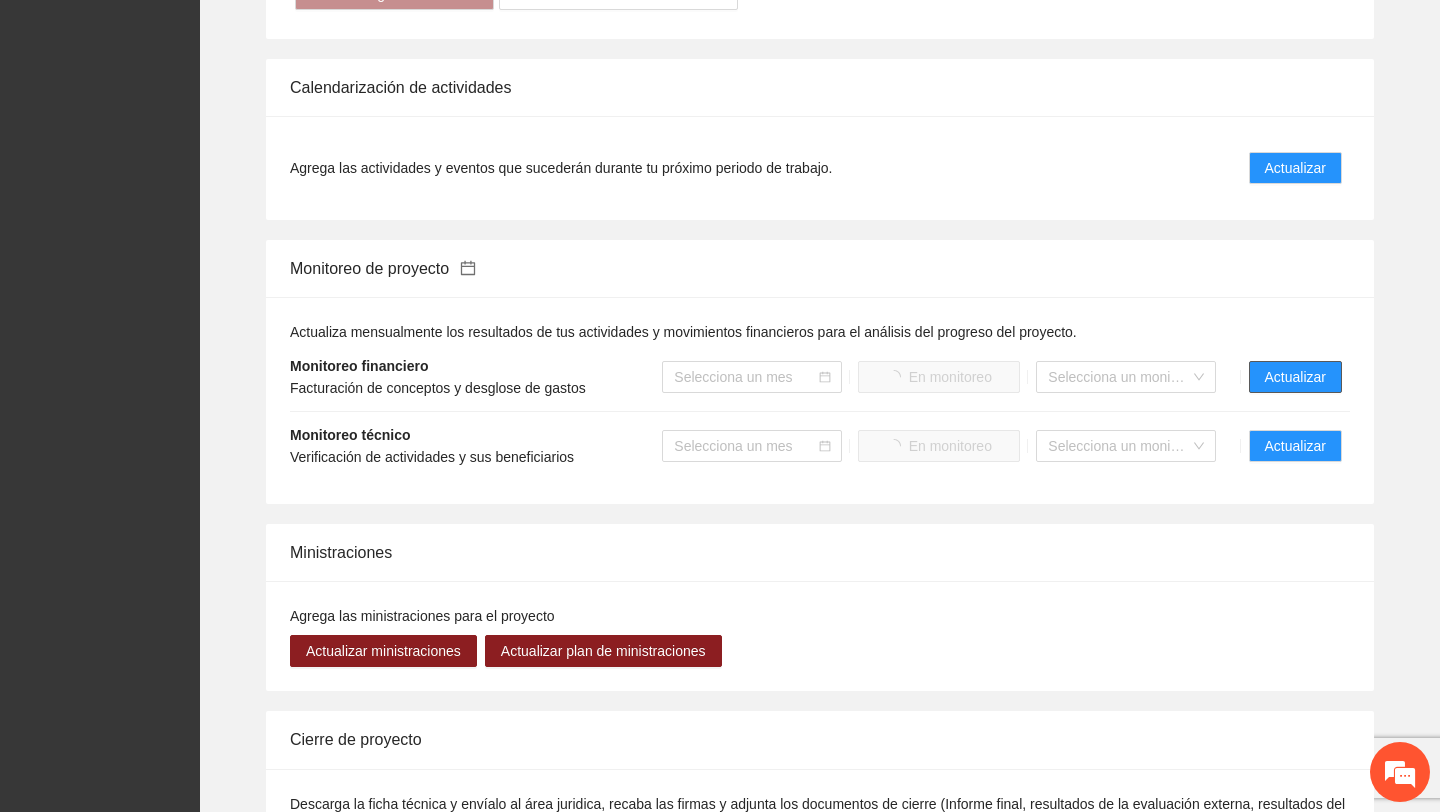 click on "Actualizar" at bounding box center [1295, 377] 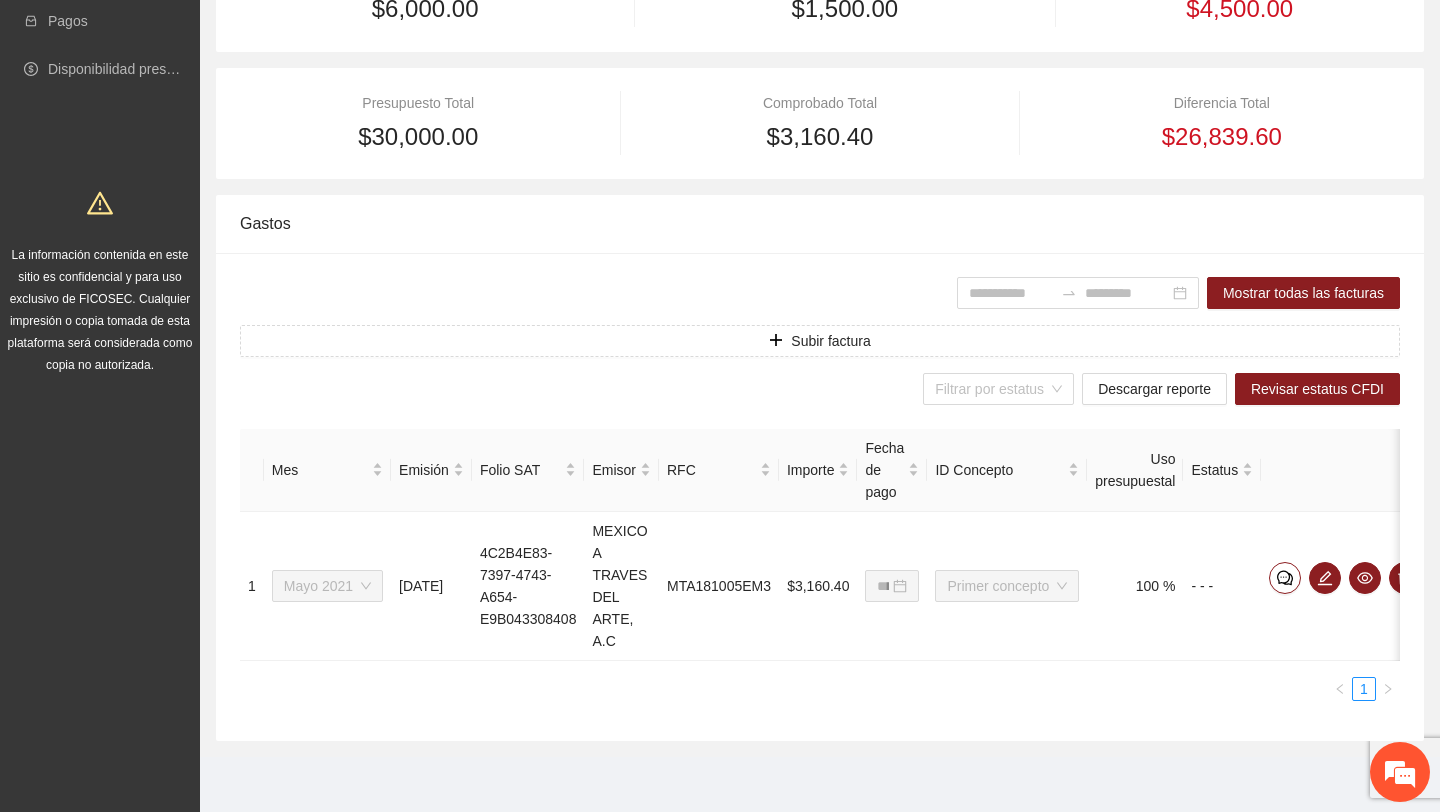 scroll, scrollTop: 387, scrollLeft: 0, axis: vertical 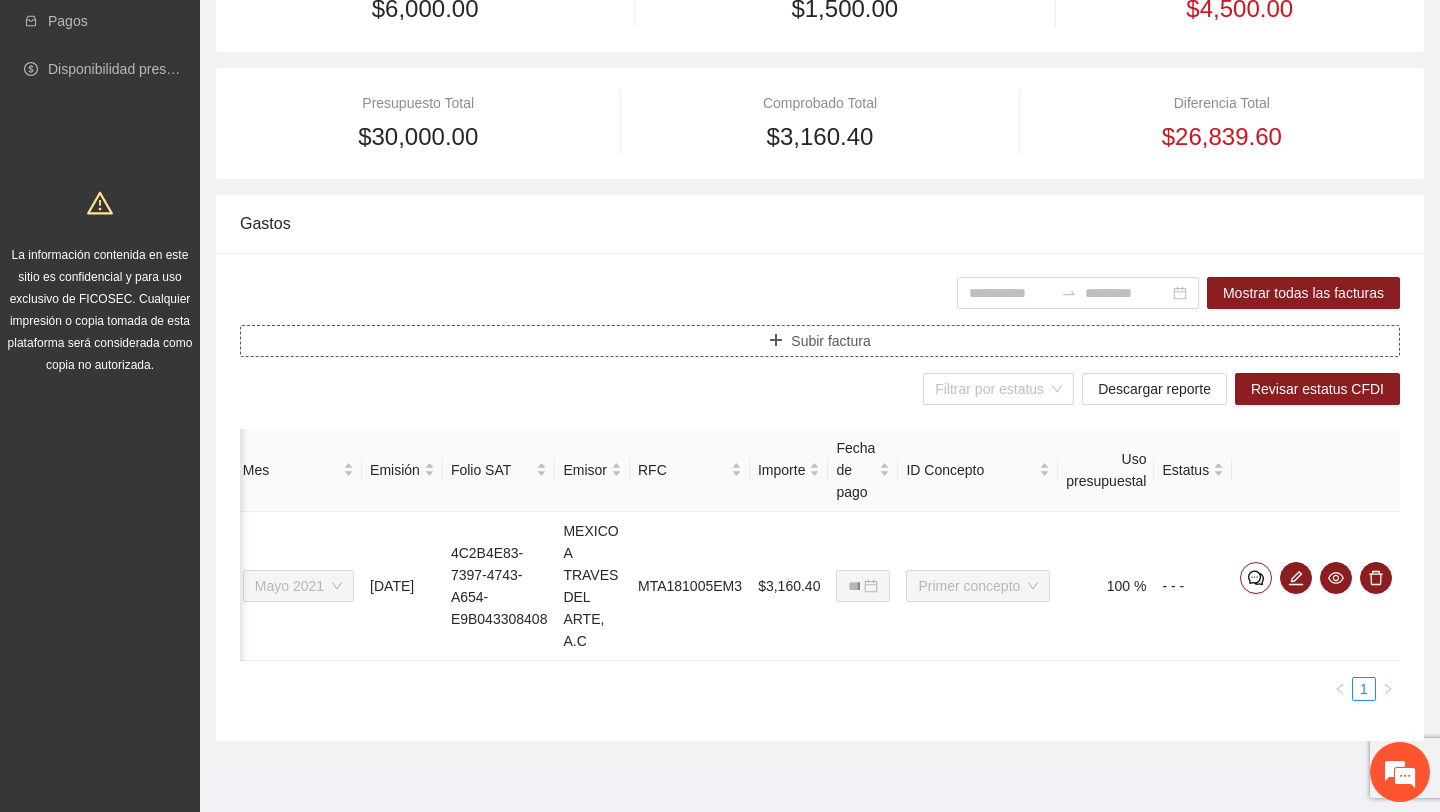 click 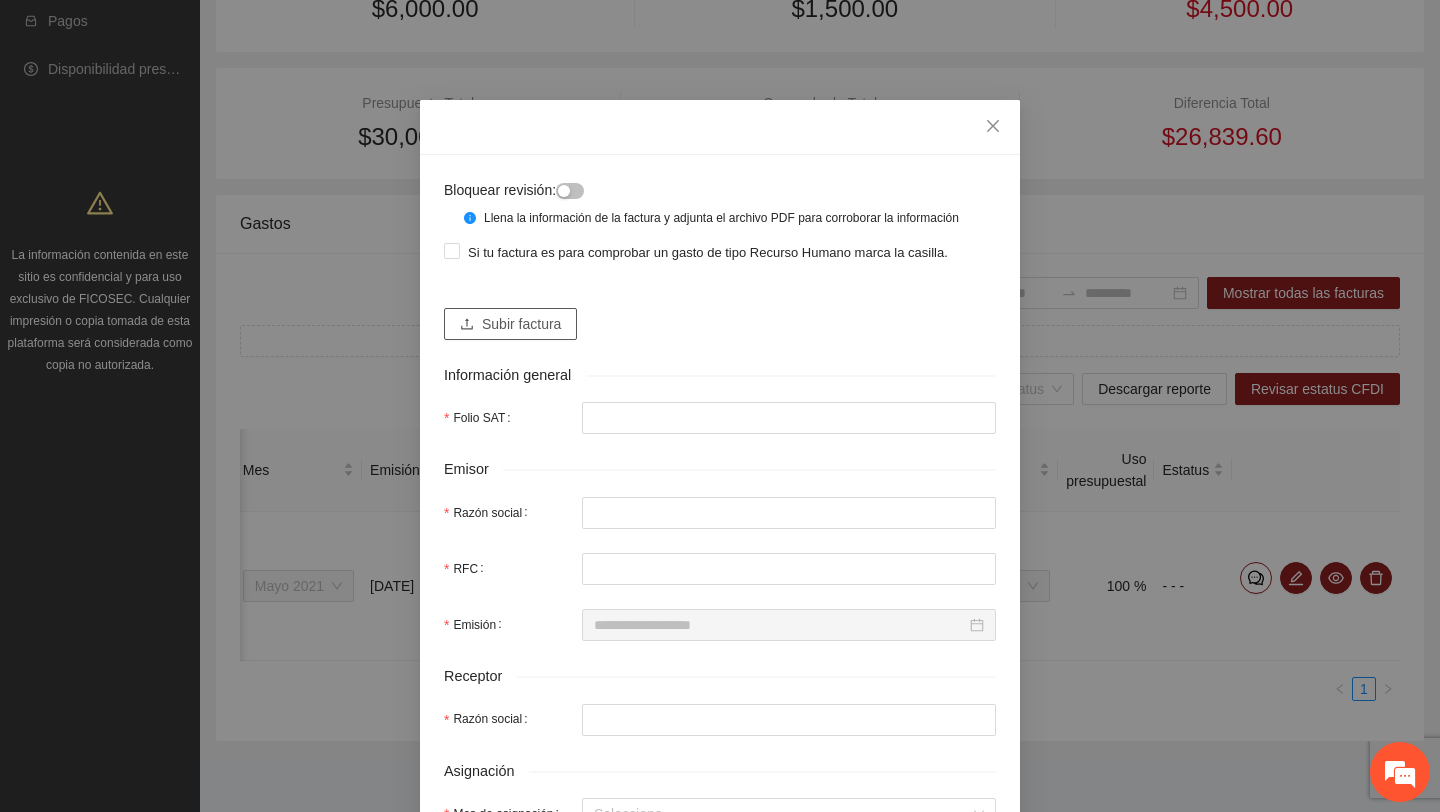 click on "Subir factura" at bounding box center [521, 324] 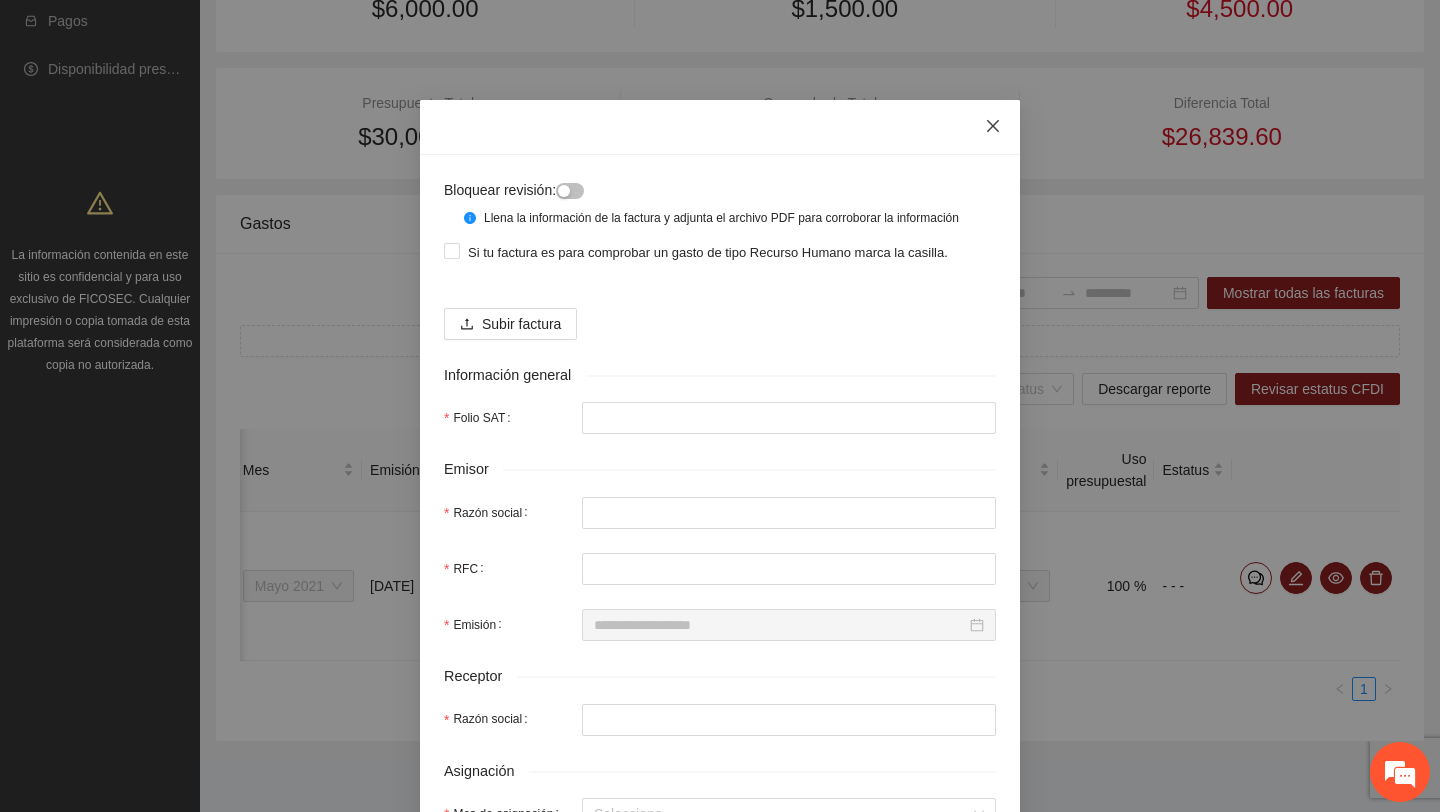 click 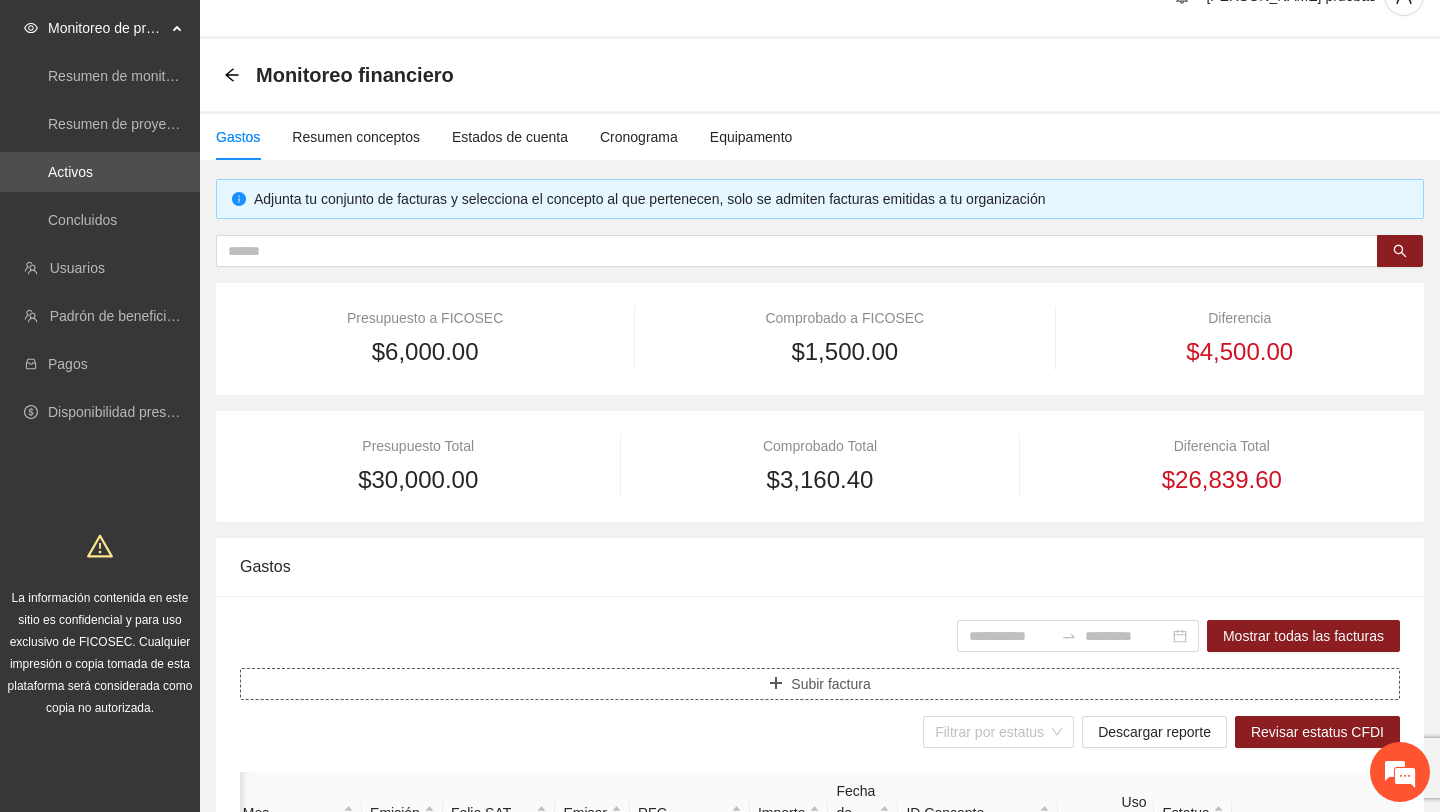 scroll, scrollTop: 38, scrollLeft: 0, axis: vertical 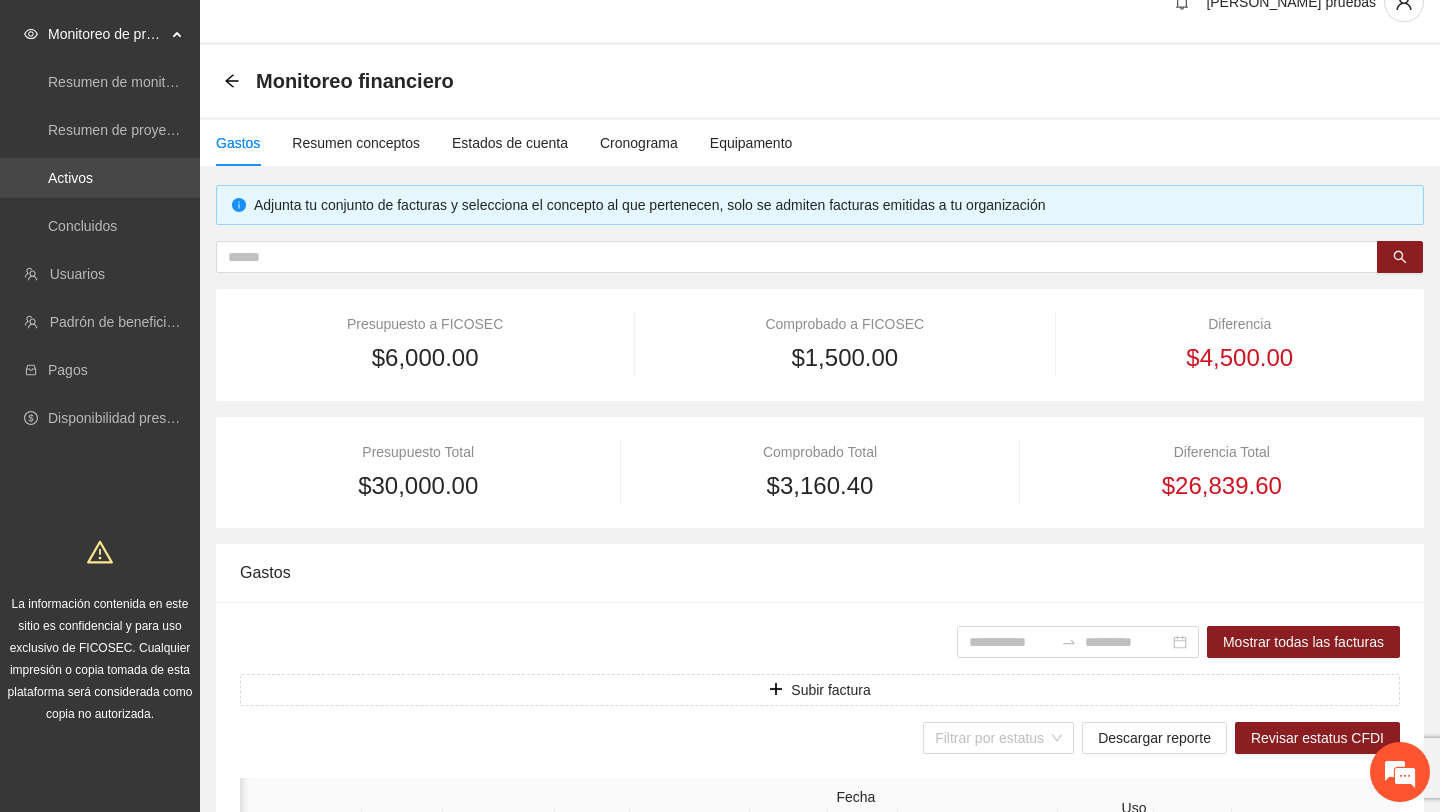 click on "Activos" at bounding box center (70, 178) 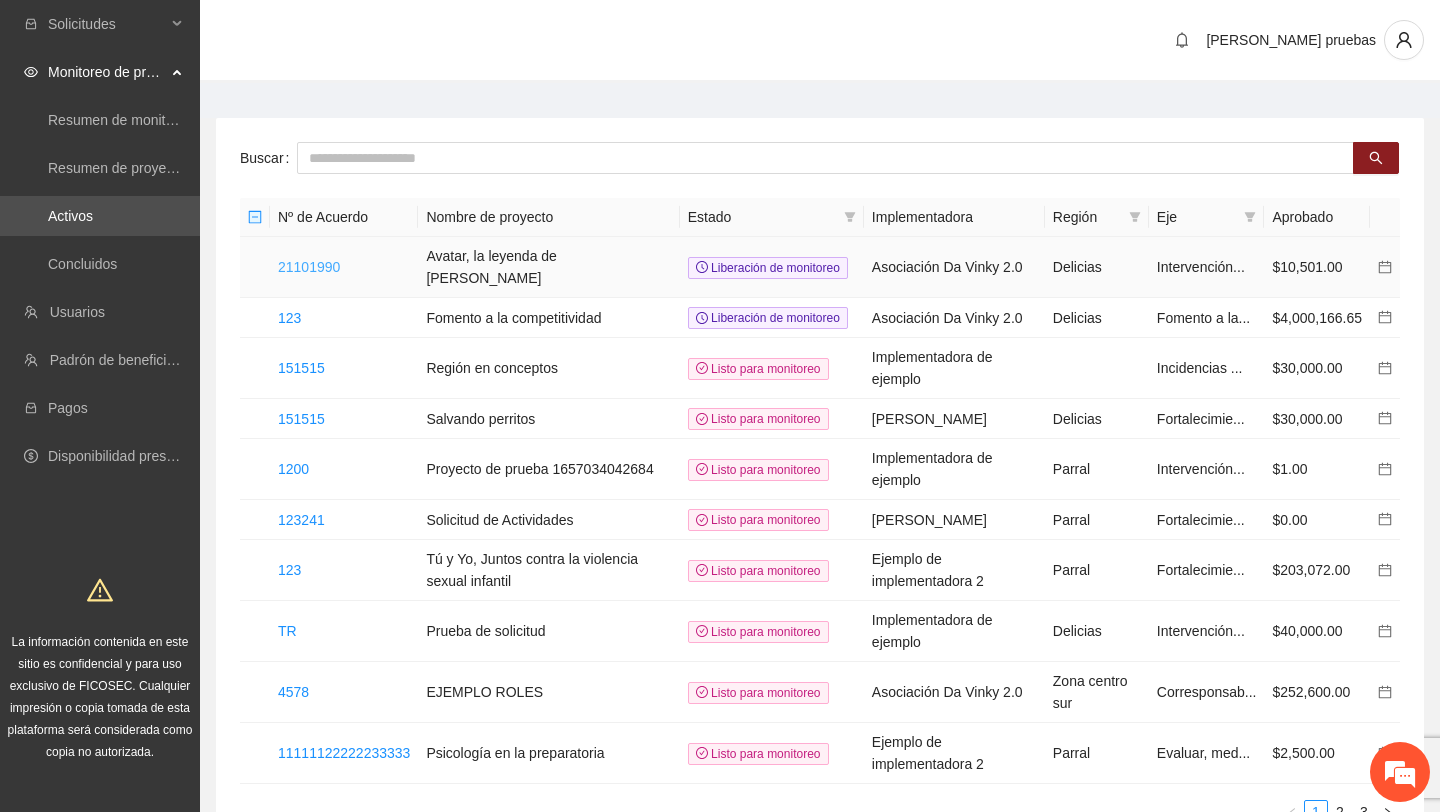 click on "21101990" at bounding box center (309, 267) 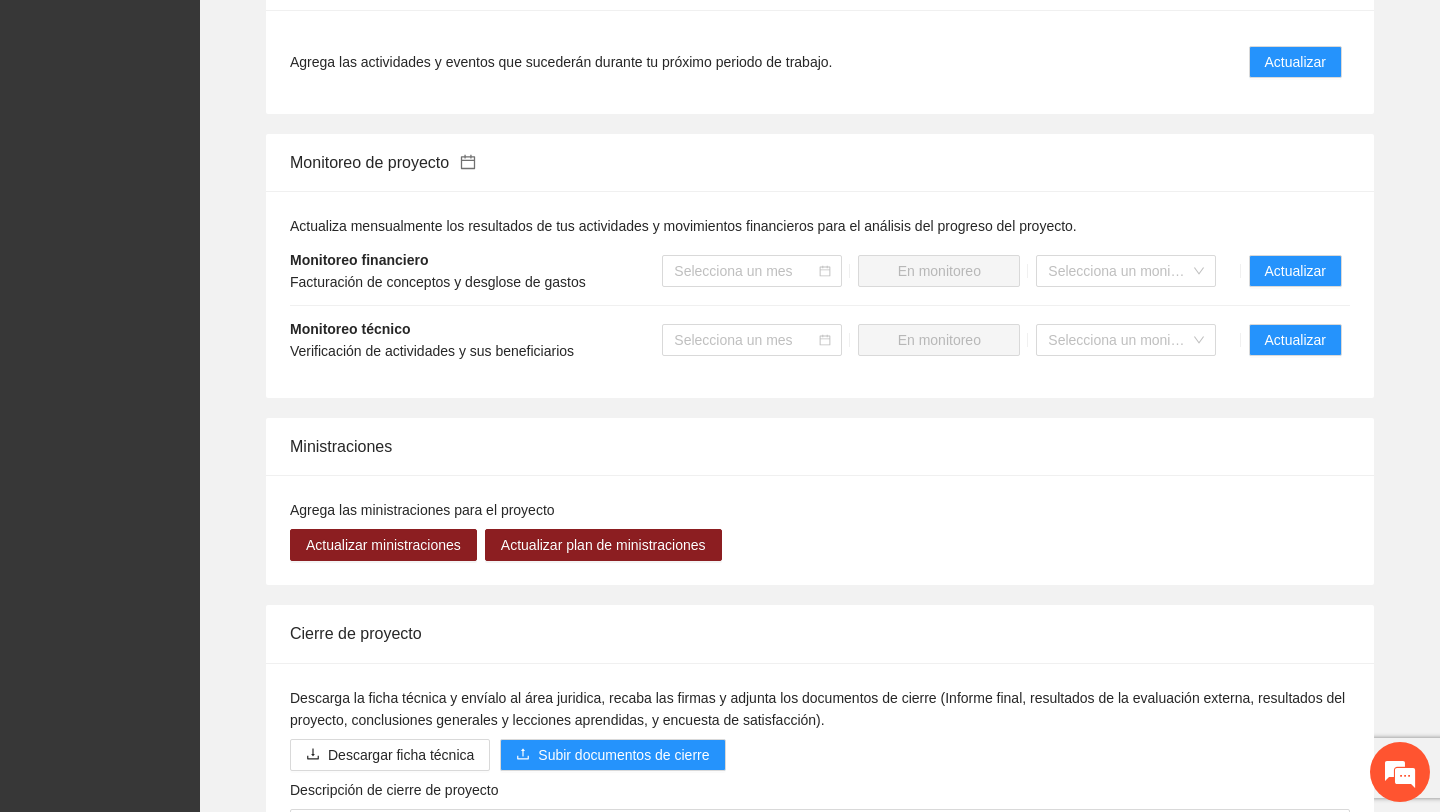 scroll, scrollTop: 1439, scrollLeft: 0, axis: vertical 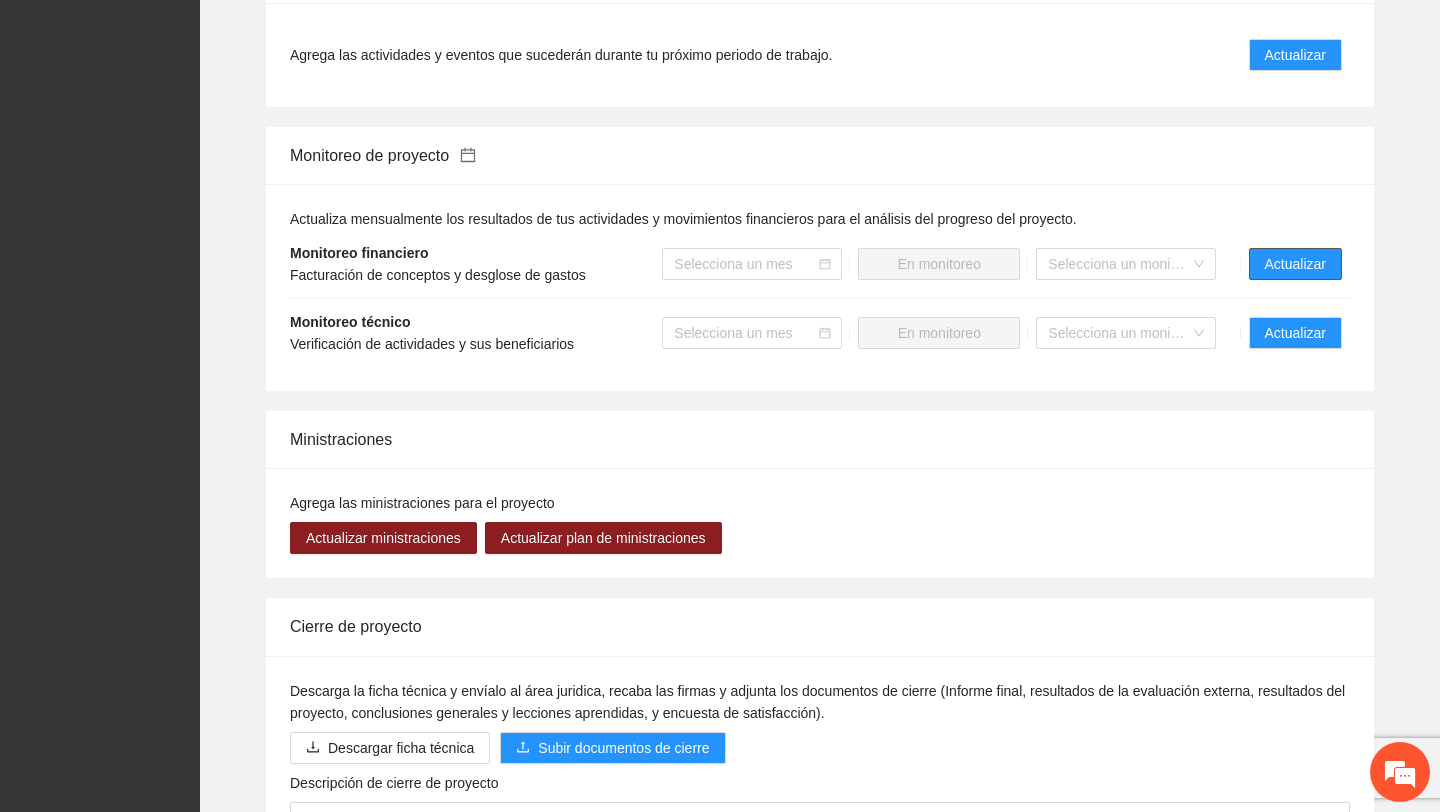 click on "Actualizar" at bounding box center [1295, 264] 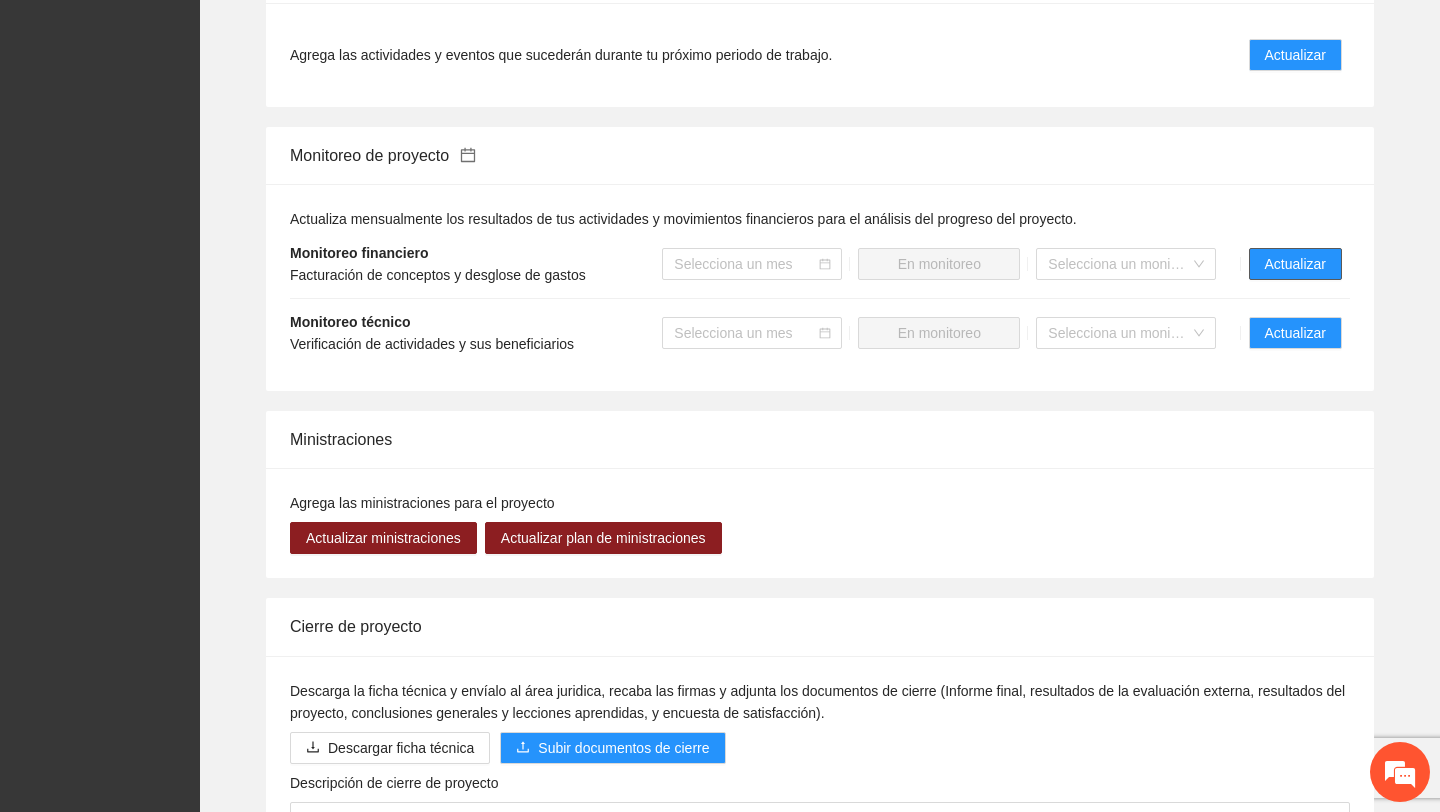 scroll, scrollTop: 0, scrollLeft: 0, axis: both 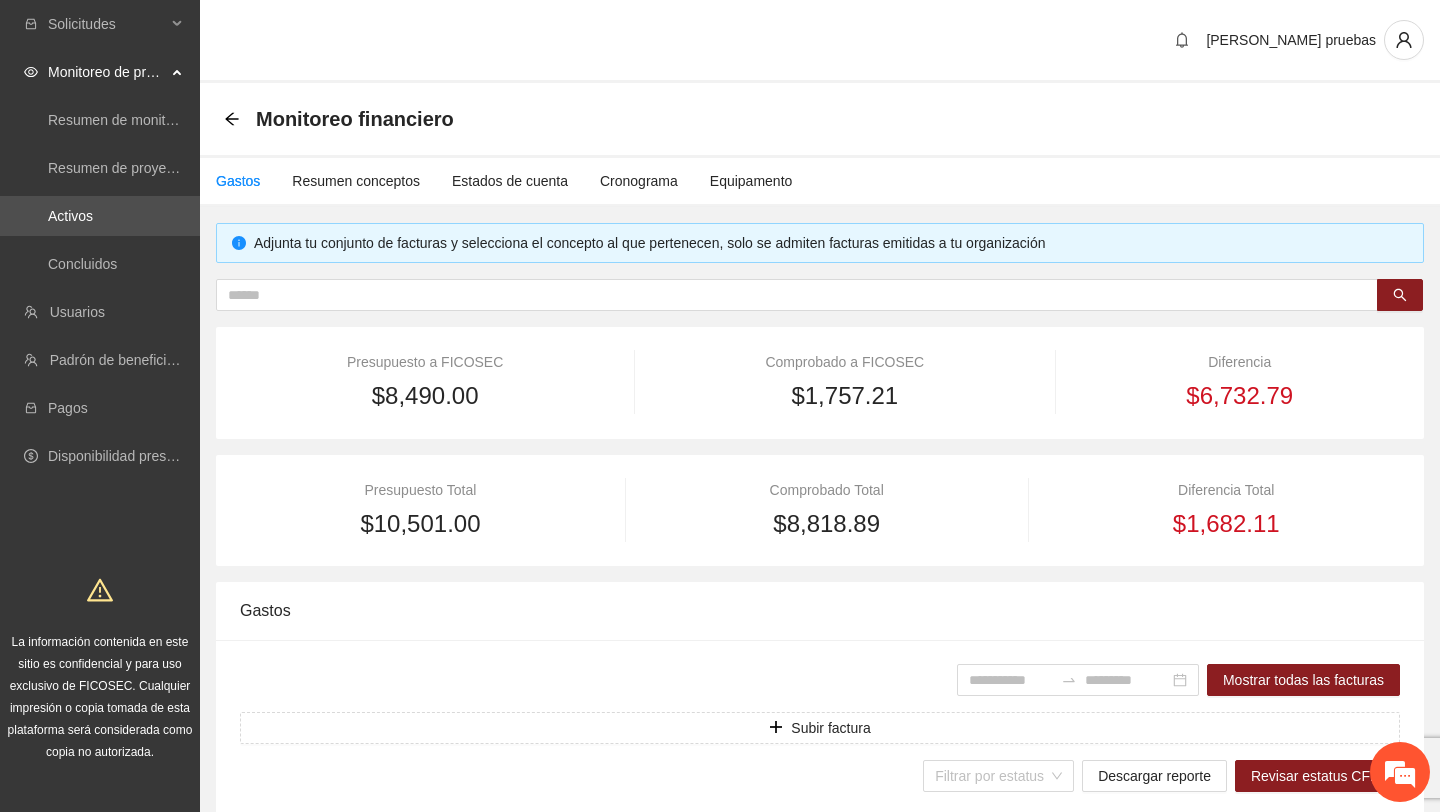 type on "**********" 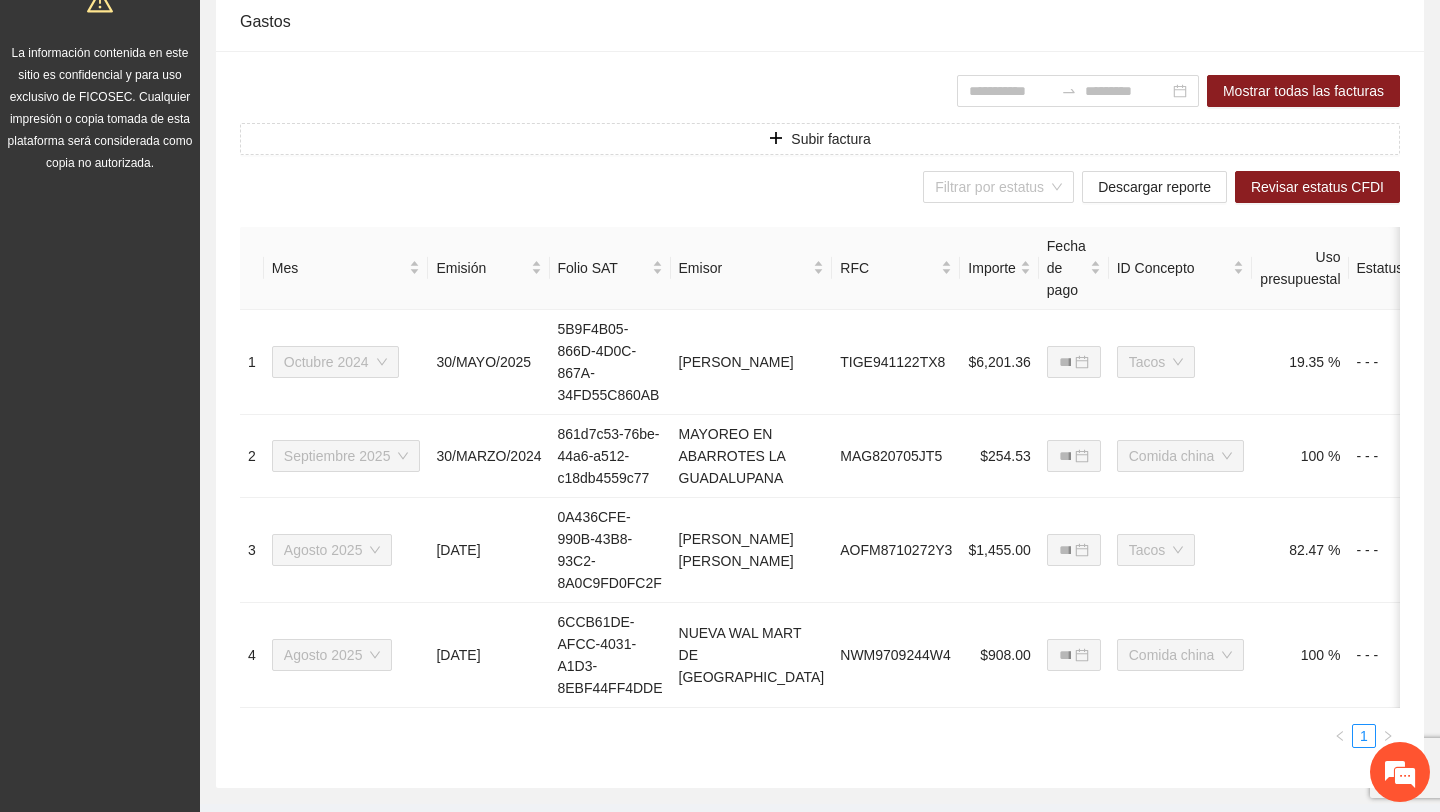 scroll, scrollTop: 658, scrollLeft: 0, axis: vertical 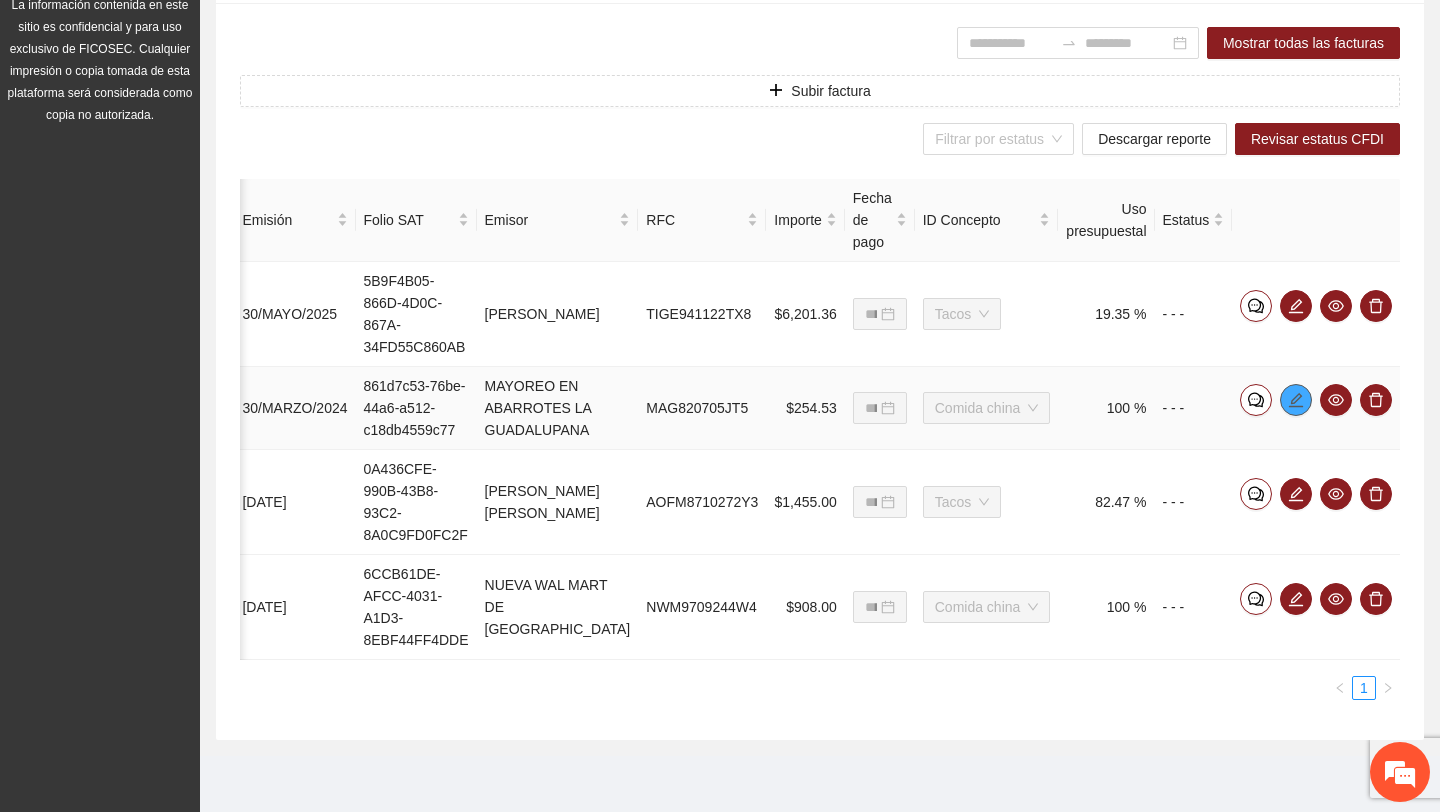 click at bounding box center (1296, 400) 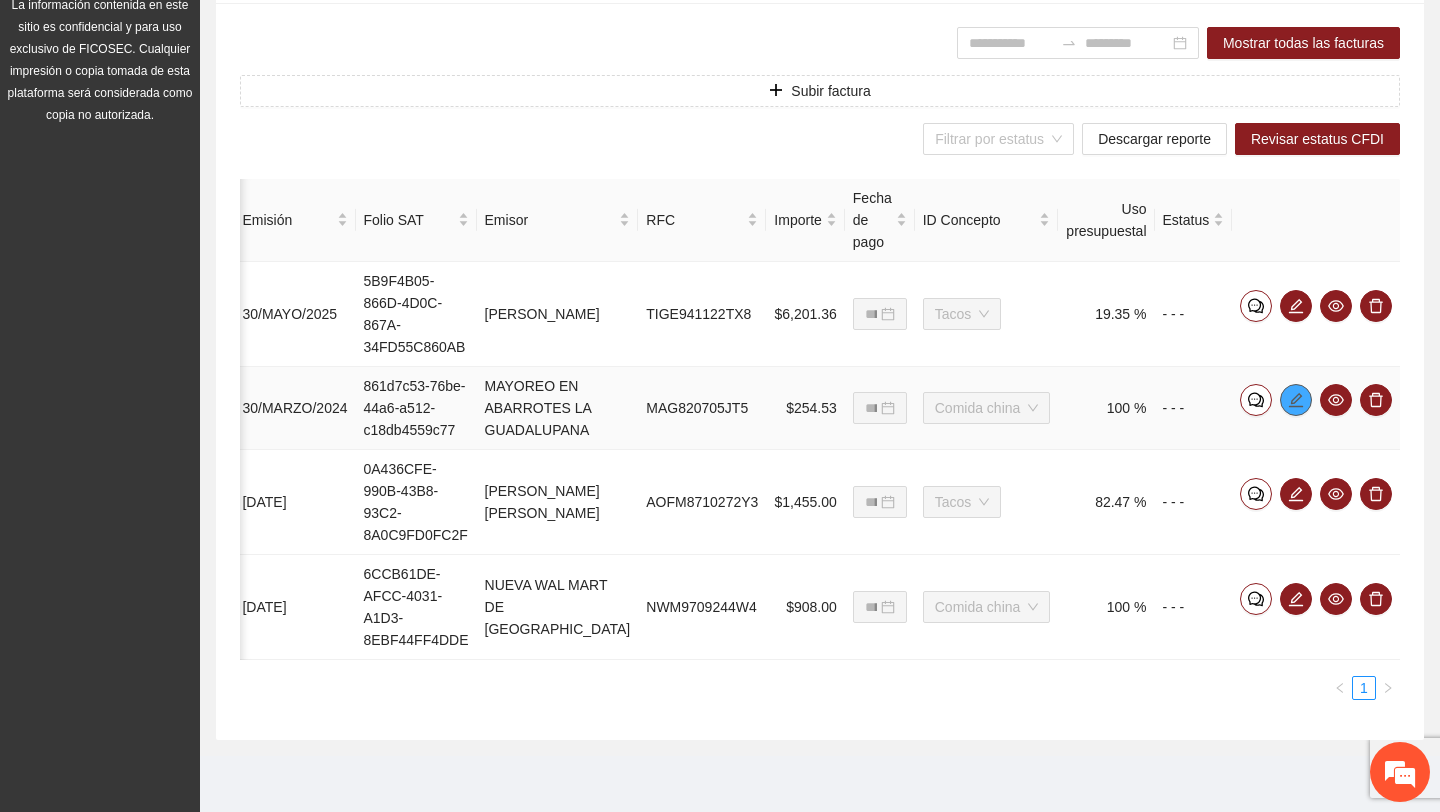 click 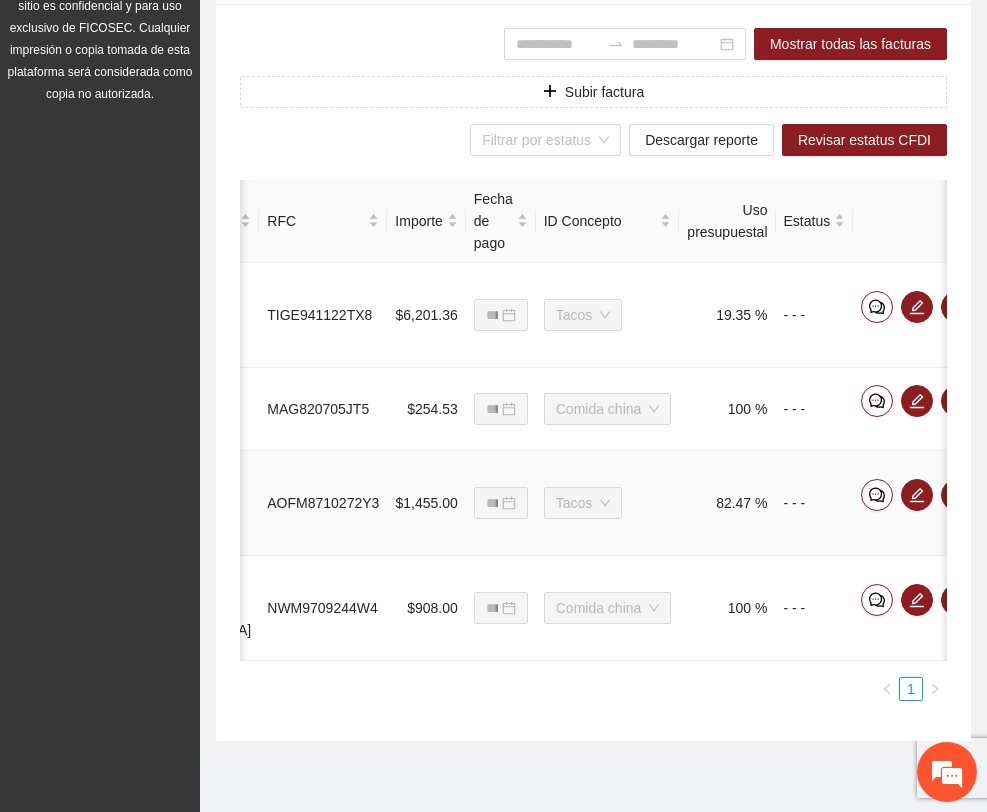 scroll, scrollTop: 0, scrollLeft: 592, axis: horizontal 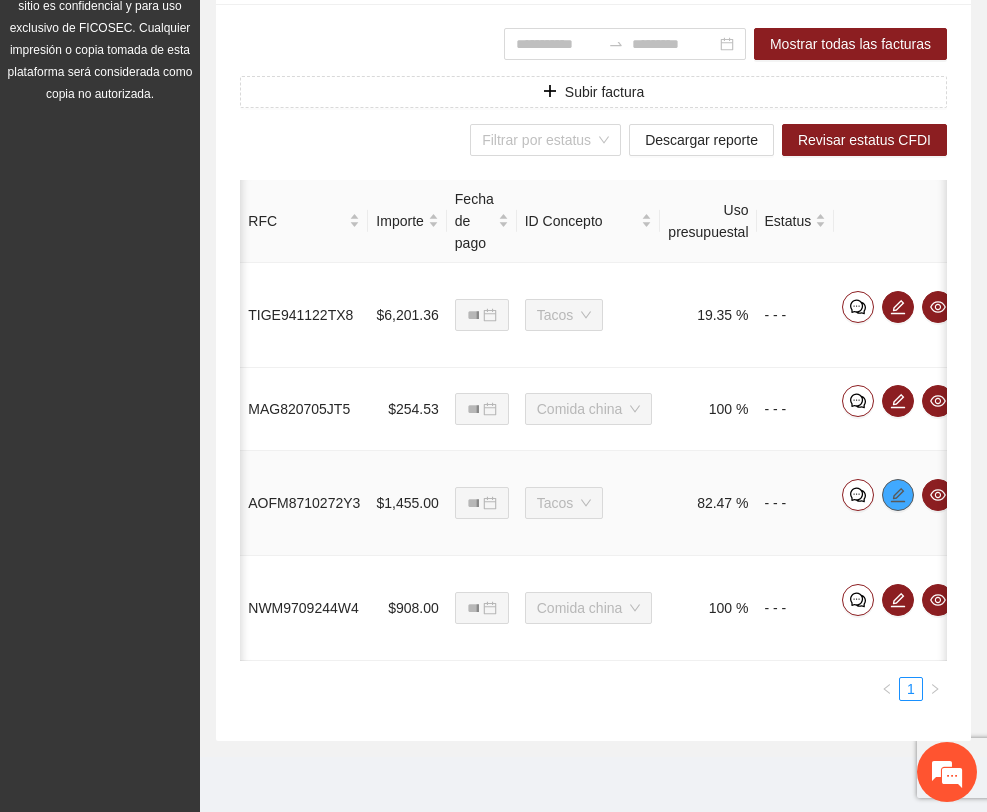 click at bounding box center (898, 495) 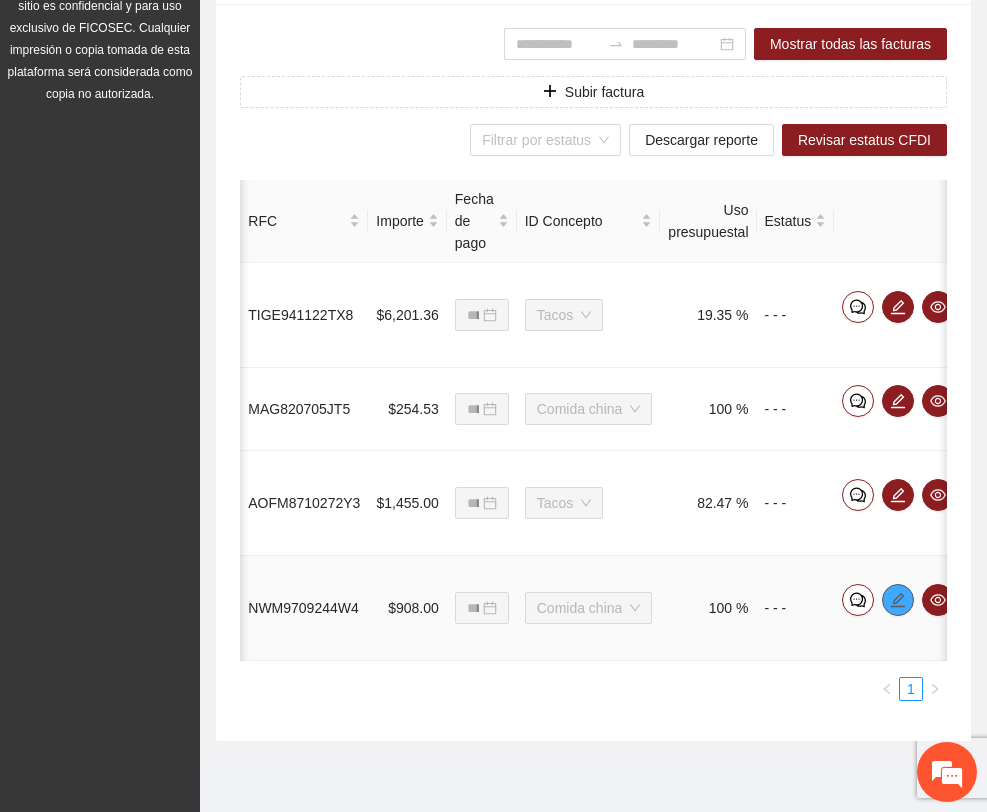 click 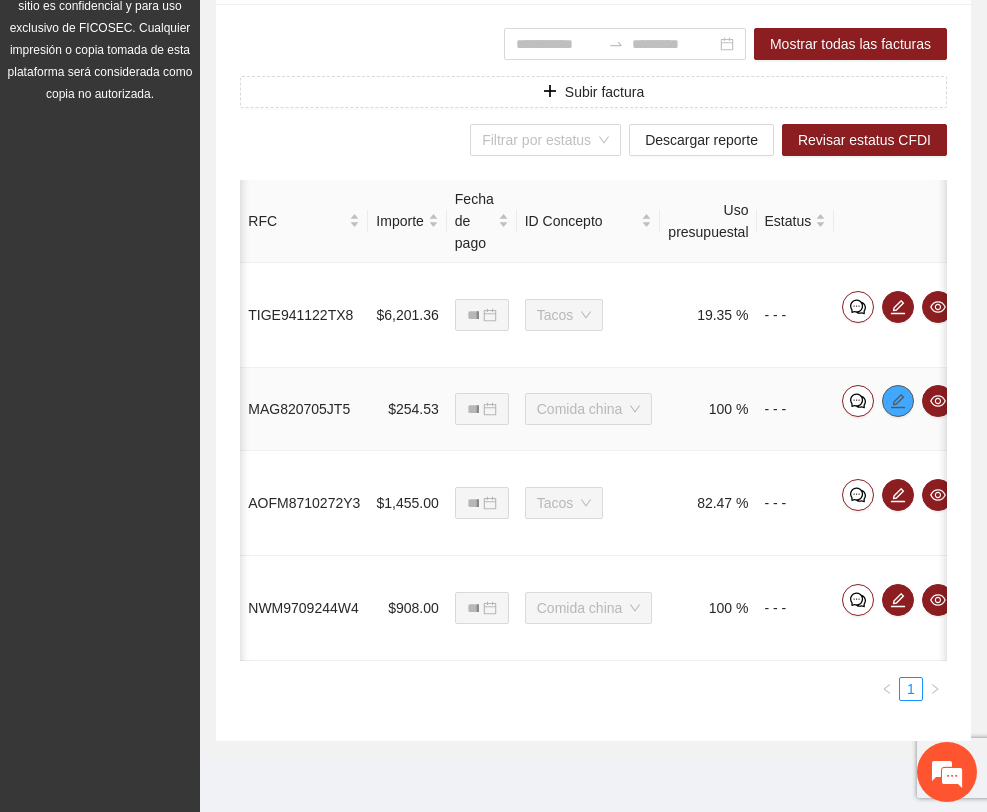 click 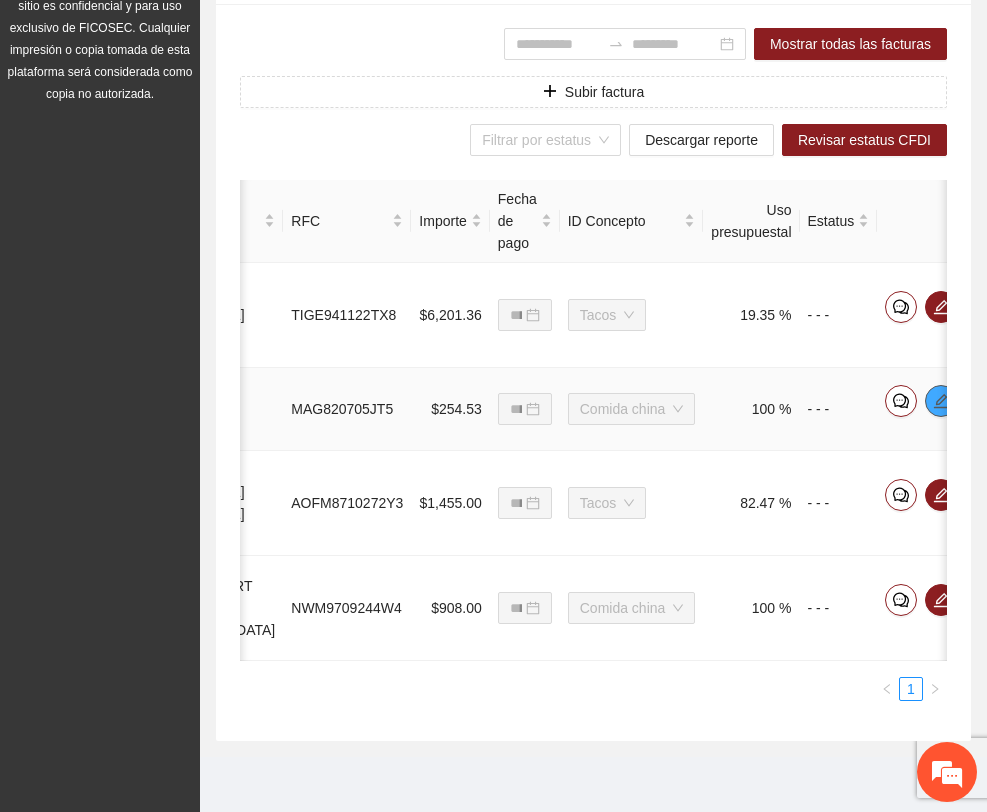scroll, scrollTop: 0, scrollLeft: 658, axis: horizontal 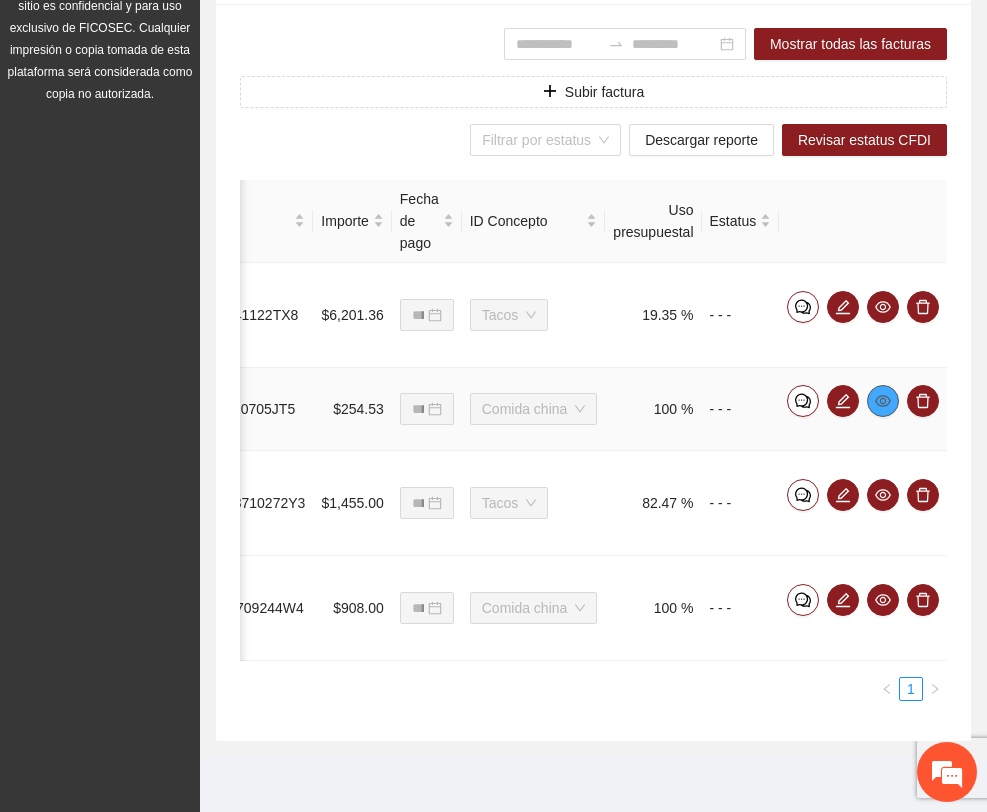 click 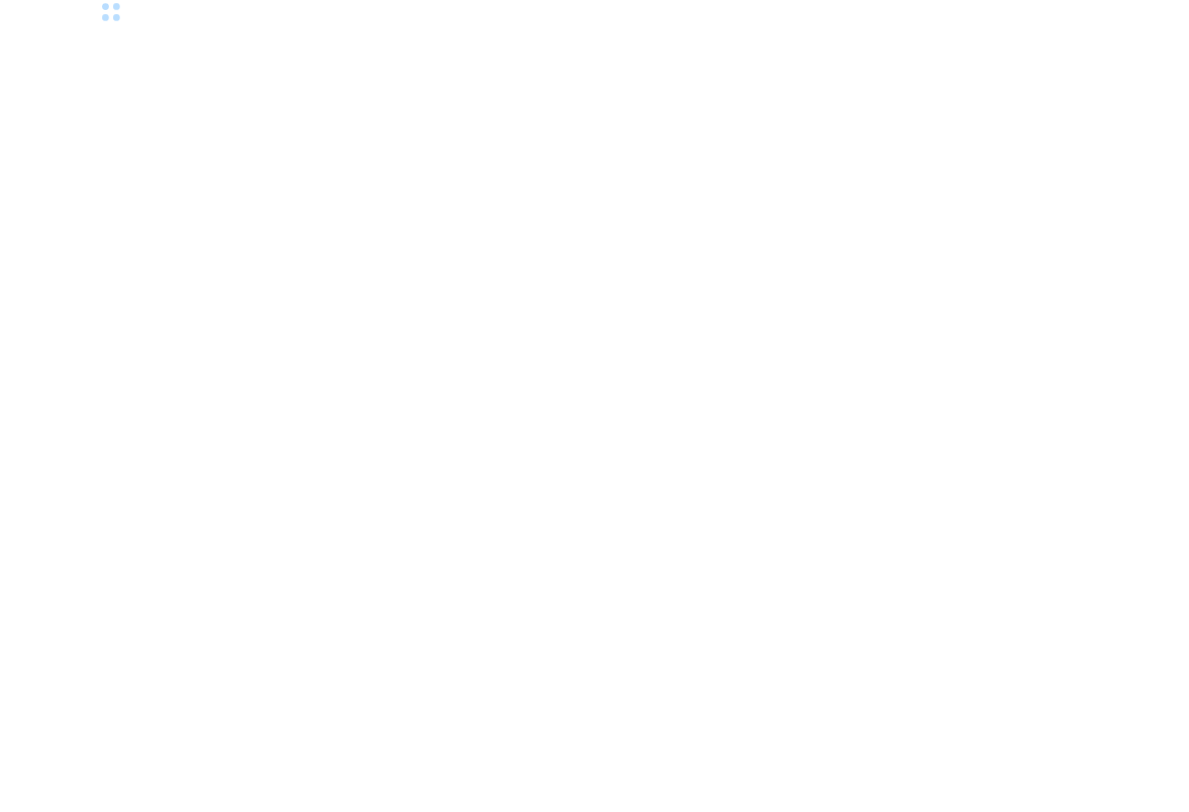 scroll, scrollTop: 0, scrollLeft: 0, axis: both 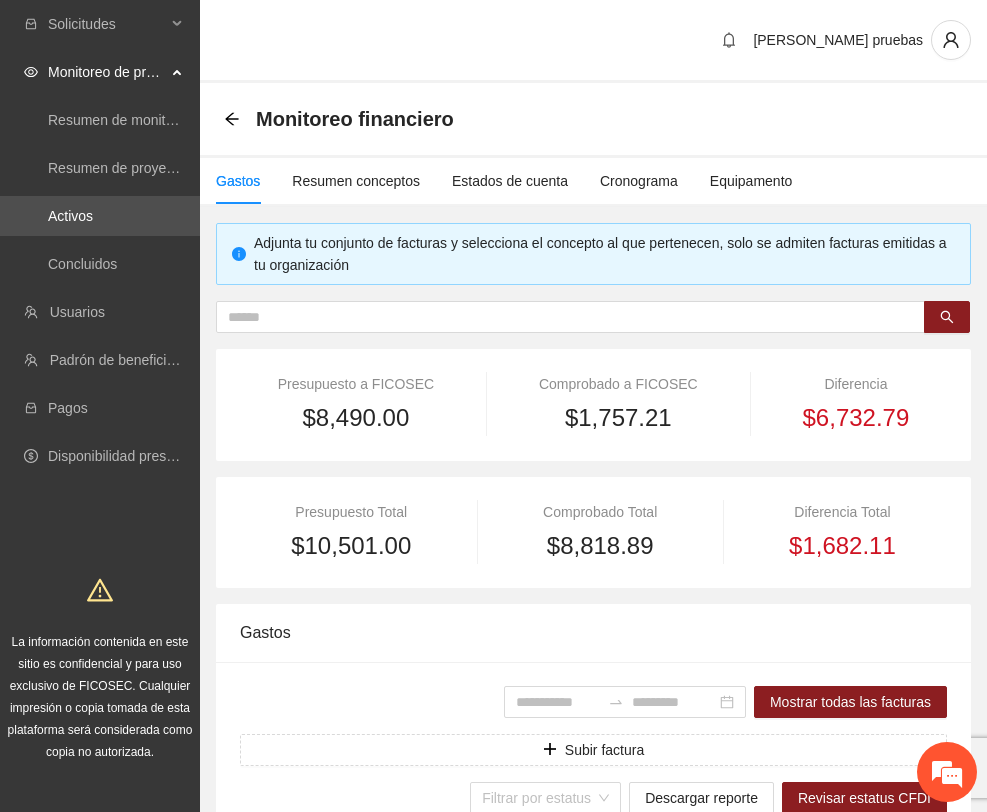 type on "**********" 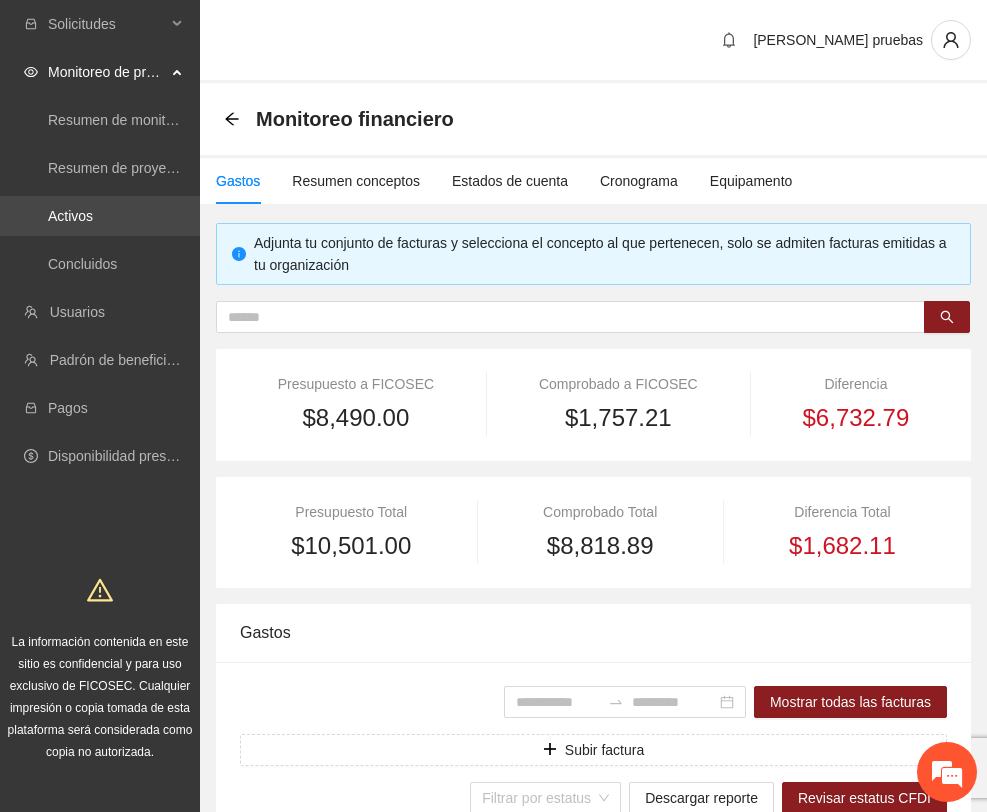 click on "Activos" at bounding box center (70, 216) 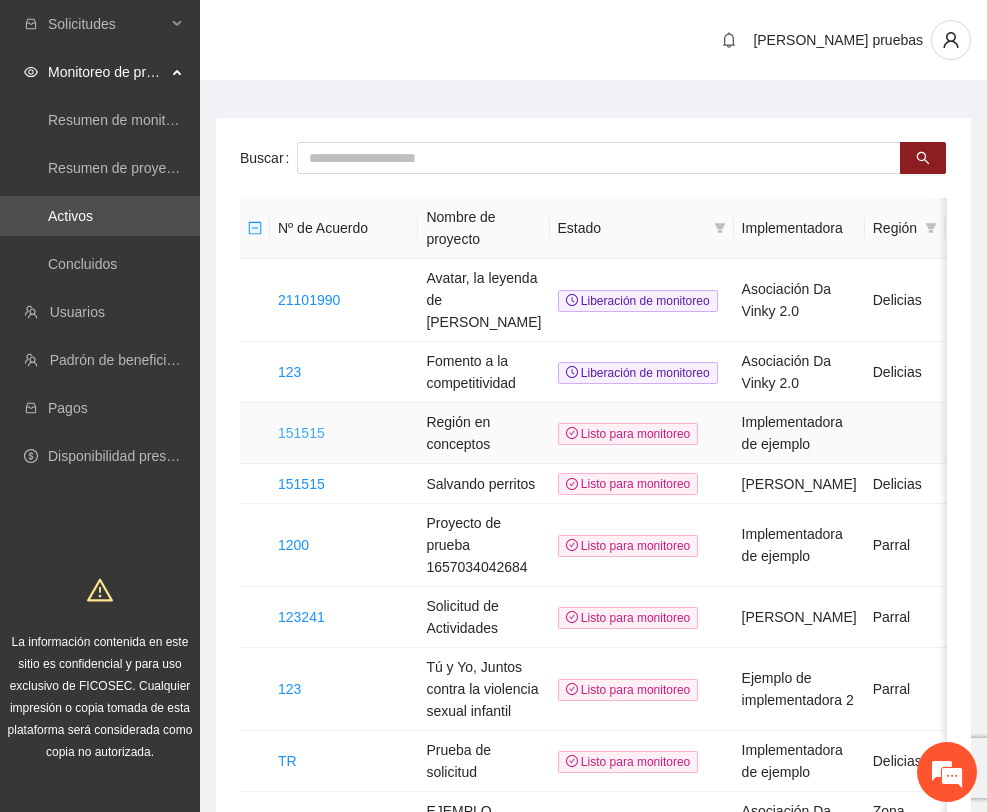 click on "151515" at bounding box center [301, 433] 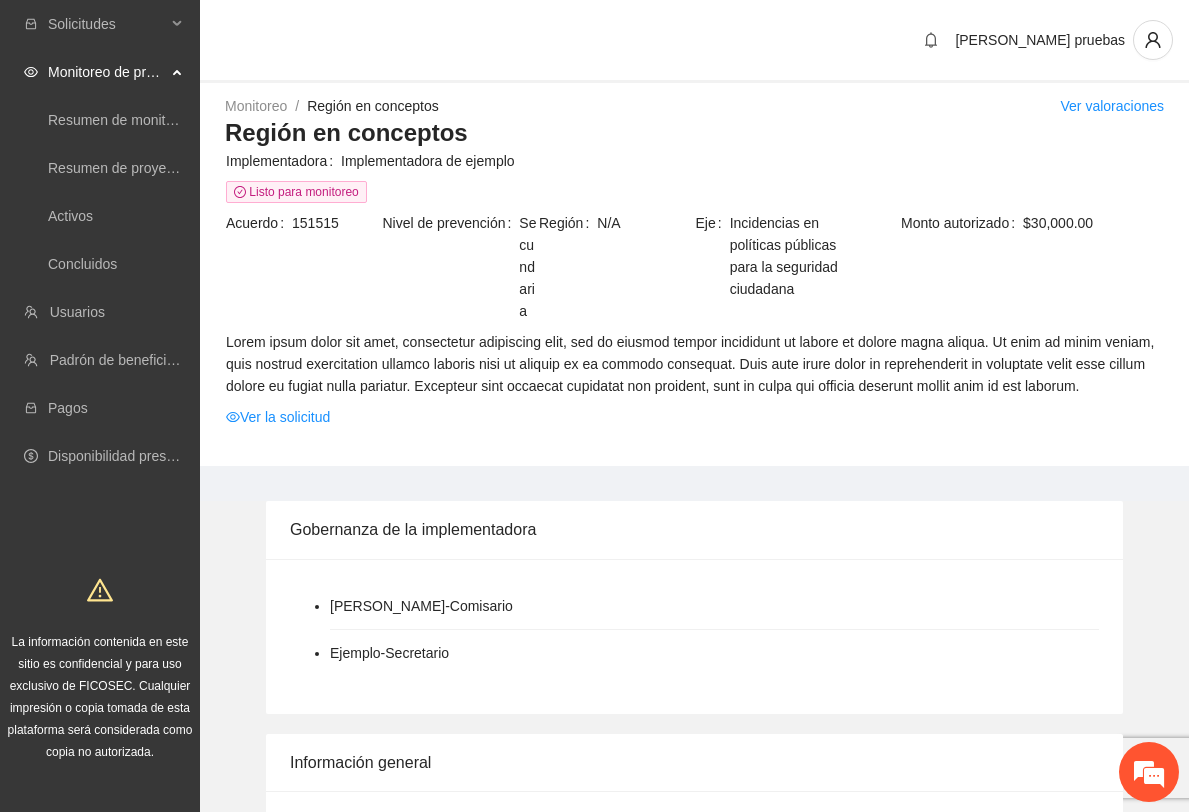 scroll, scrollTop: 0, scrollLeft: 0, axis: both 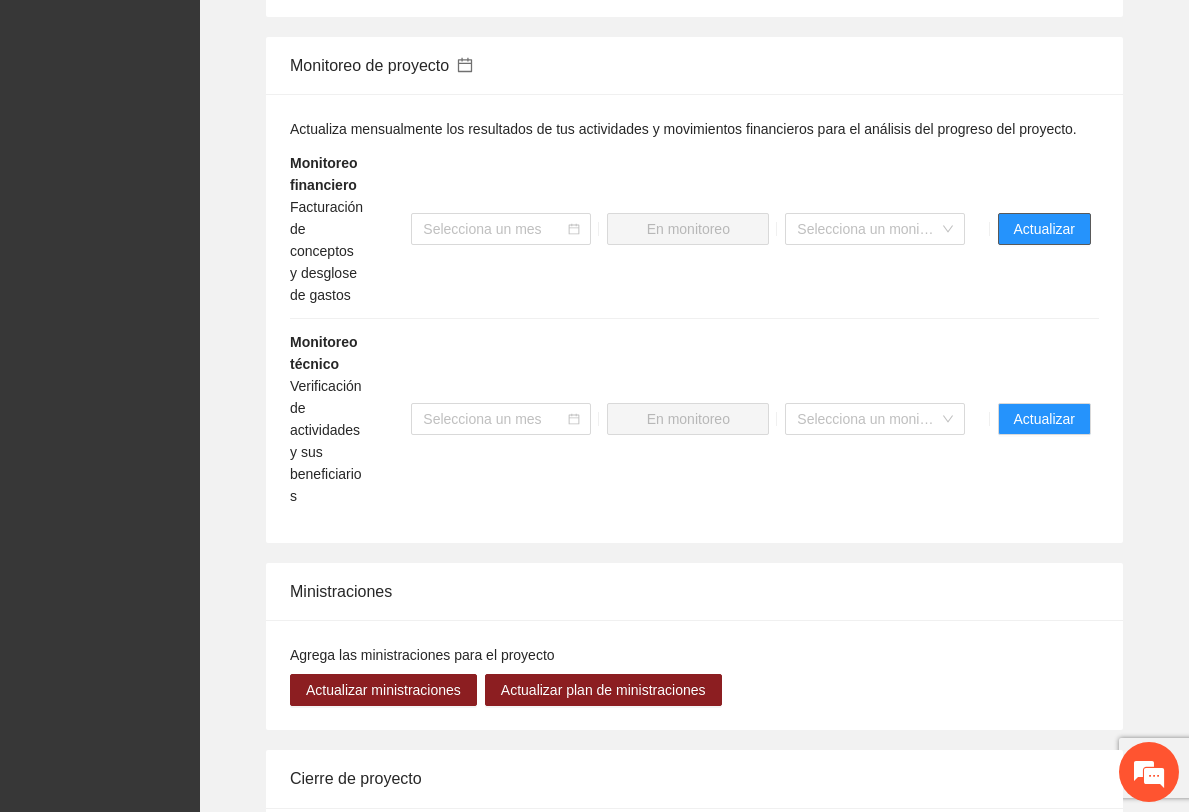 click on "Actualizar" at bounding box center (1044, 229) 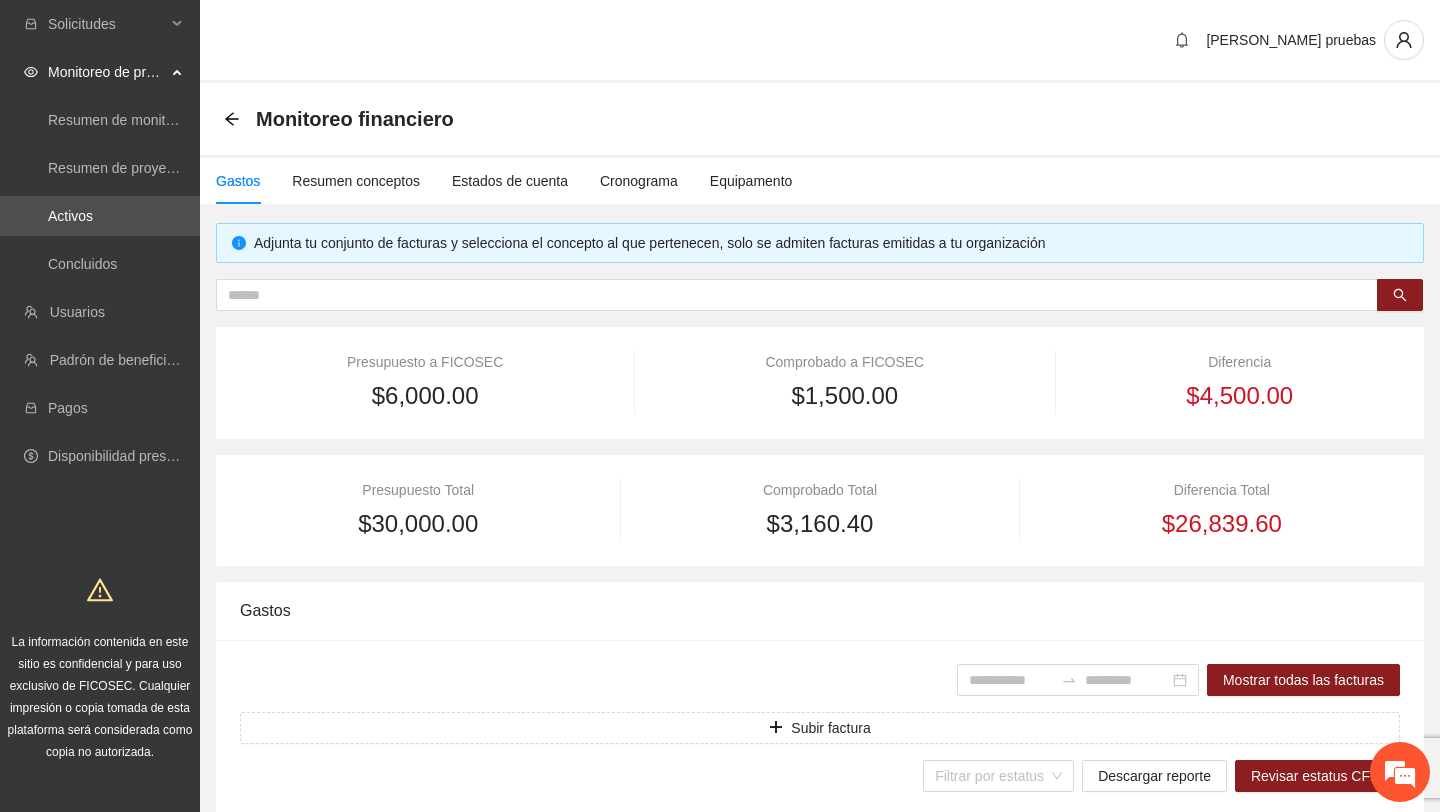 scroll, scrollTop: 387, scrollLeft: 0, axis: vertical 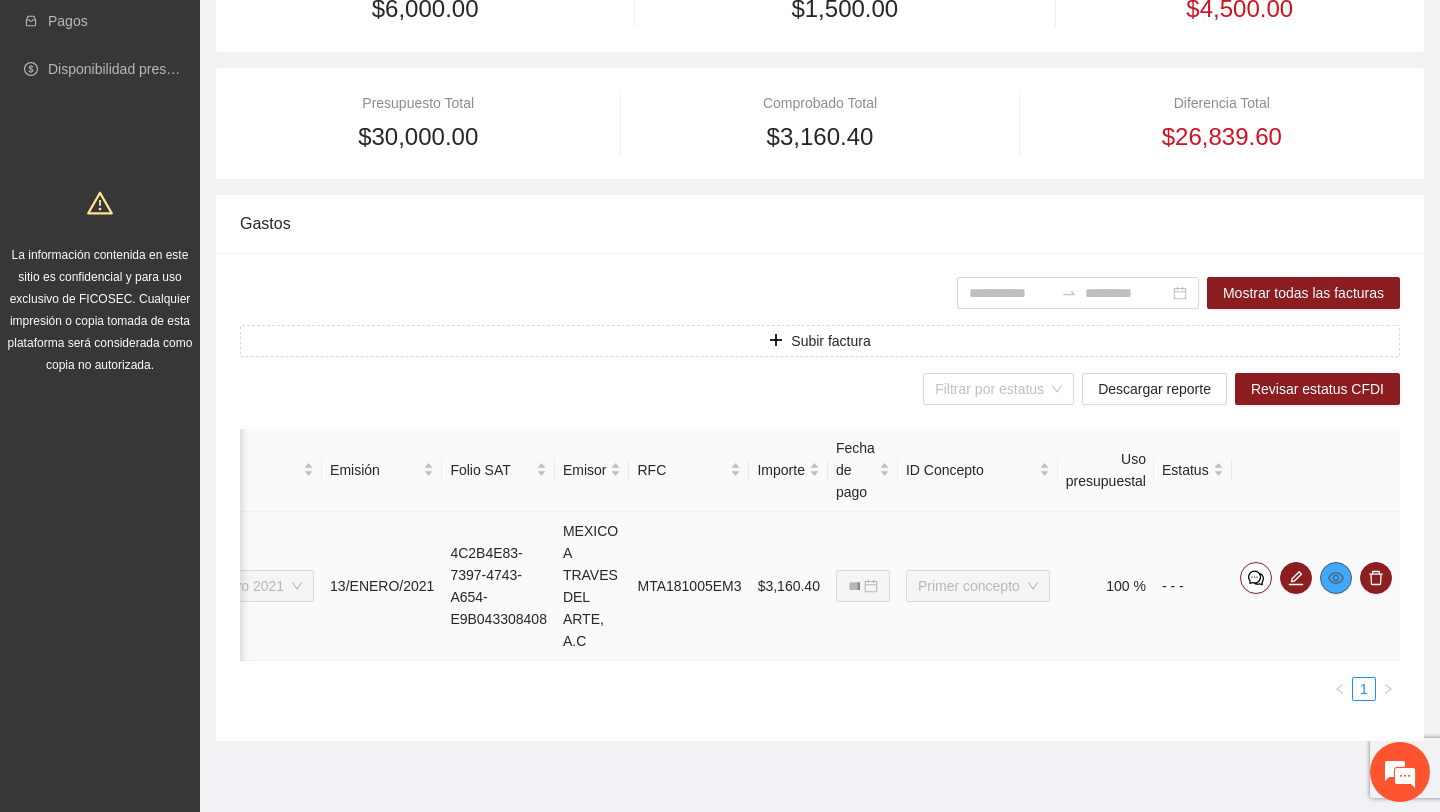 click 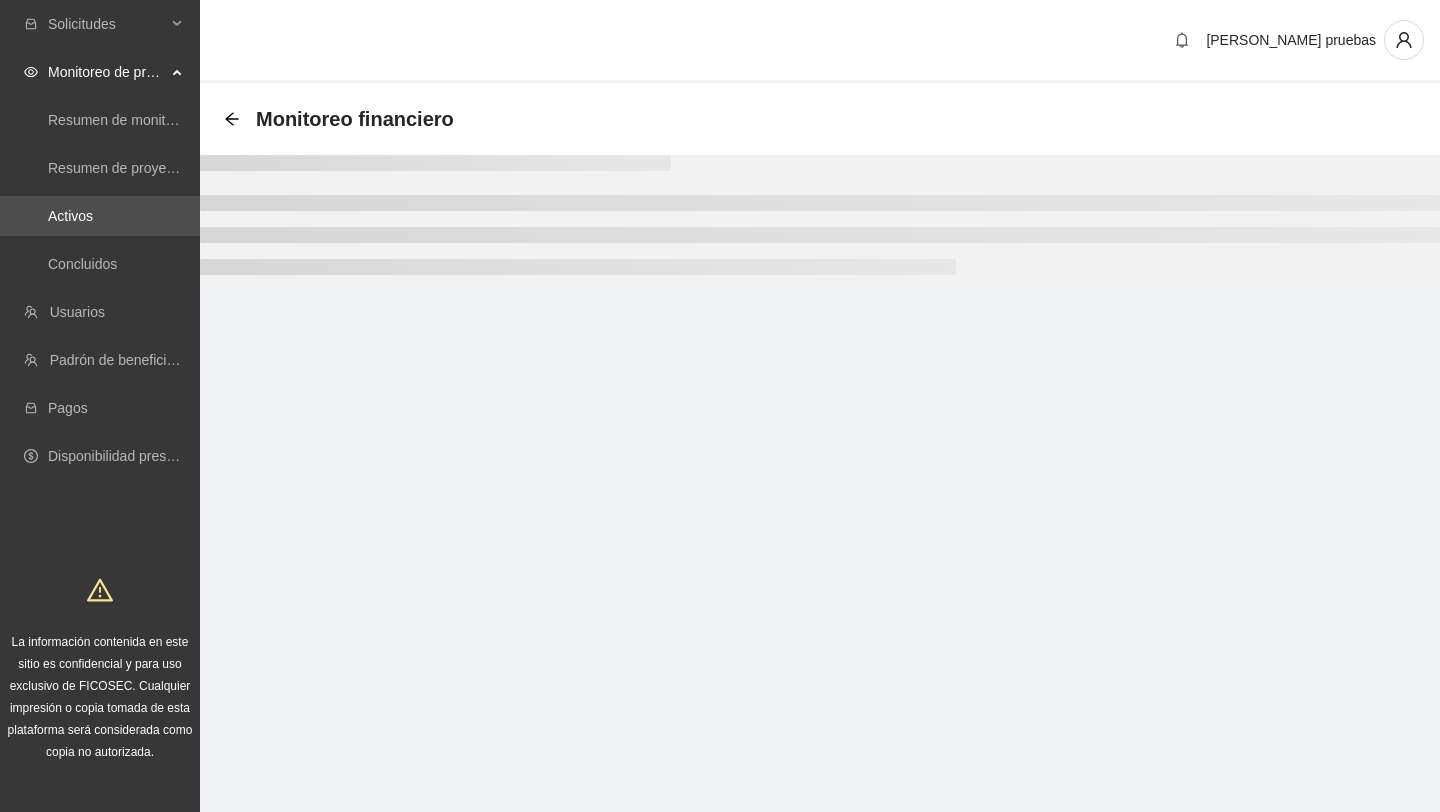 scroll, scrollTop: 387, scrollLeft: 0, axis: vertical 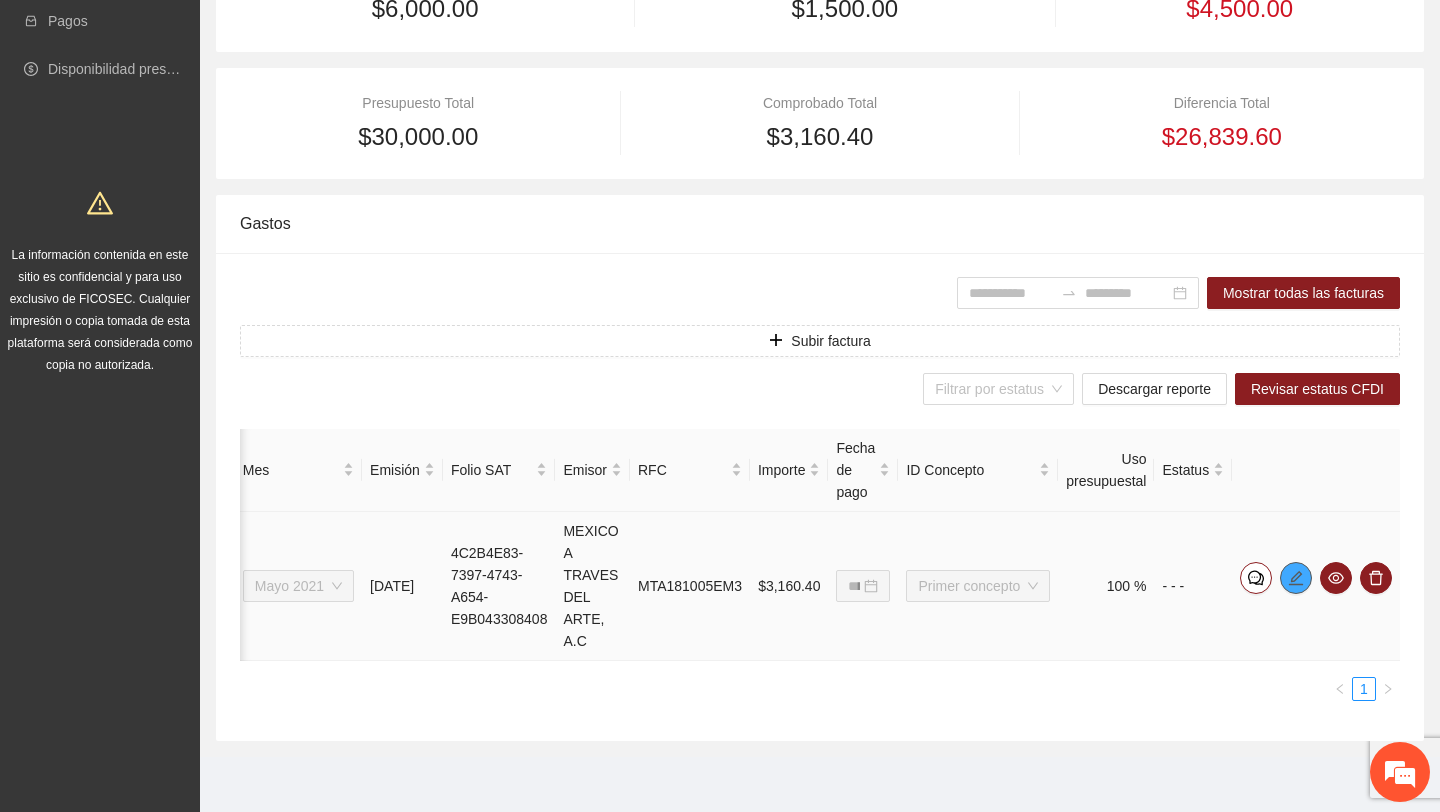 click 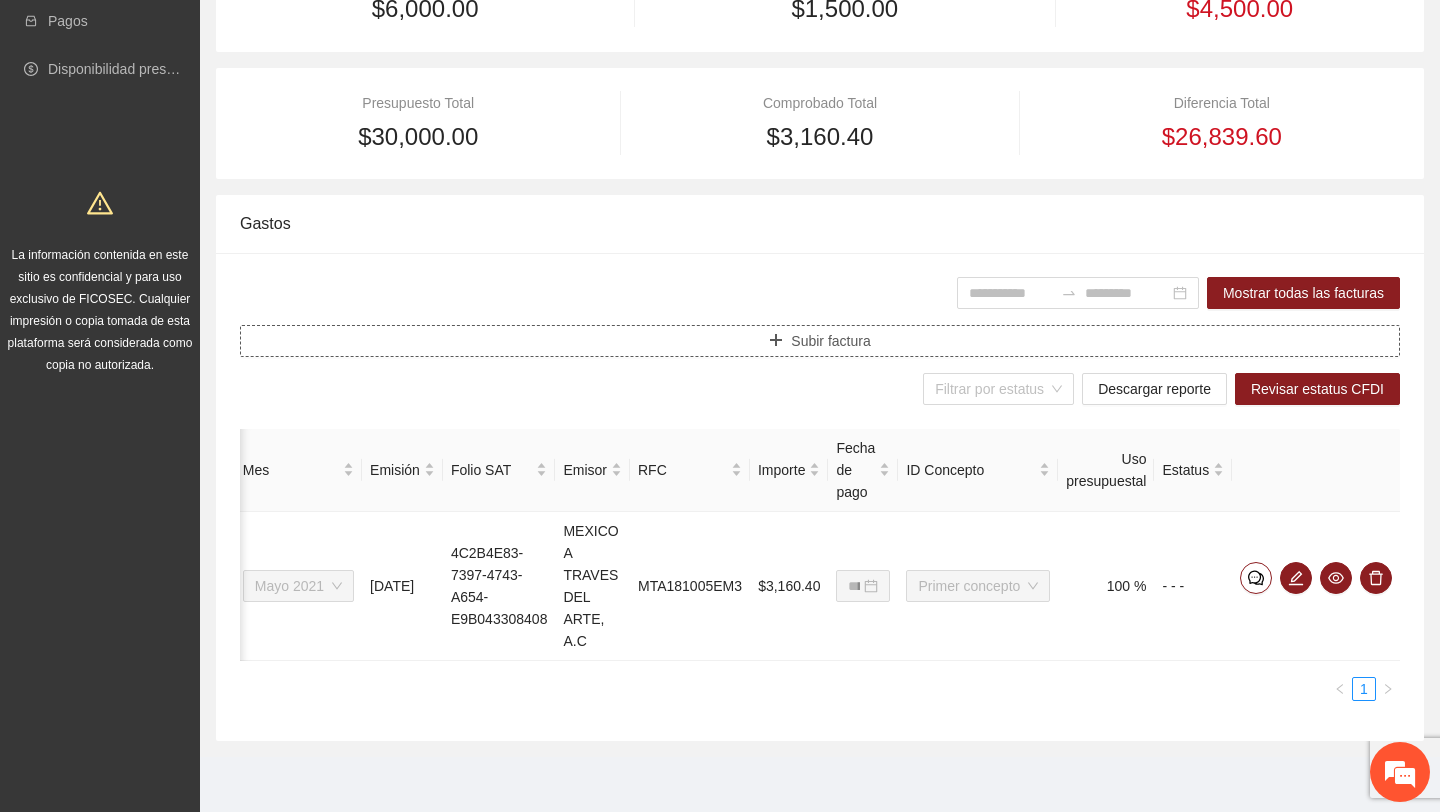 click on "Subir factura" at bounding box center [830, 341] 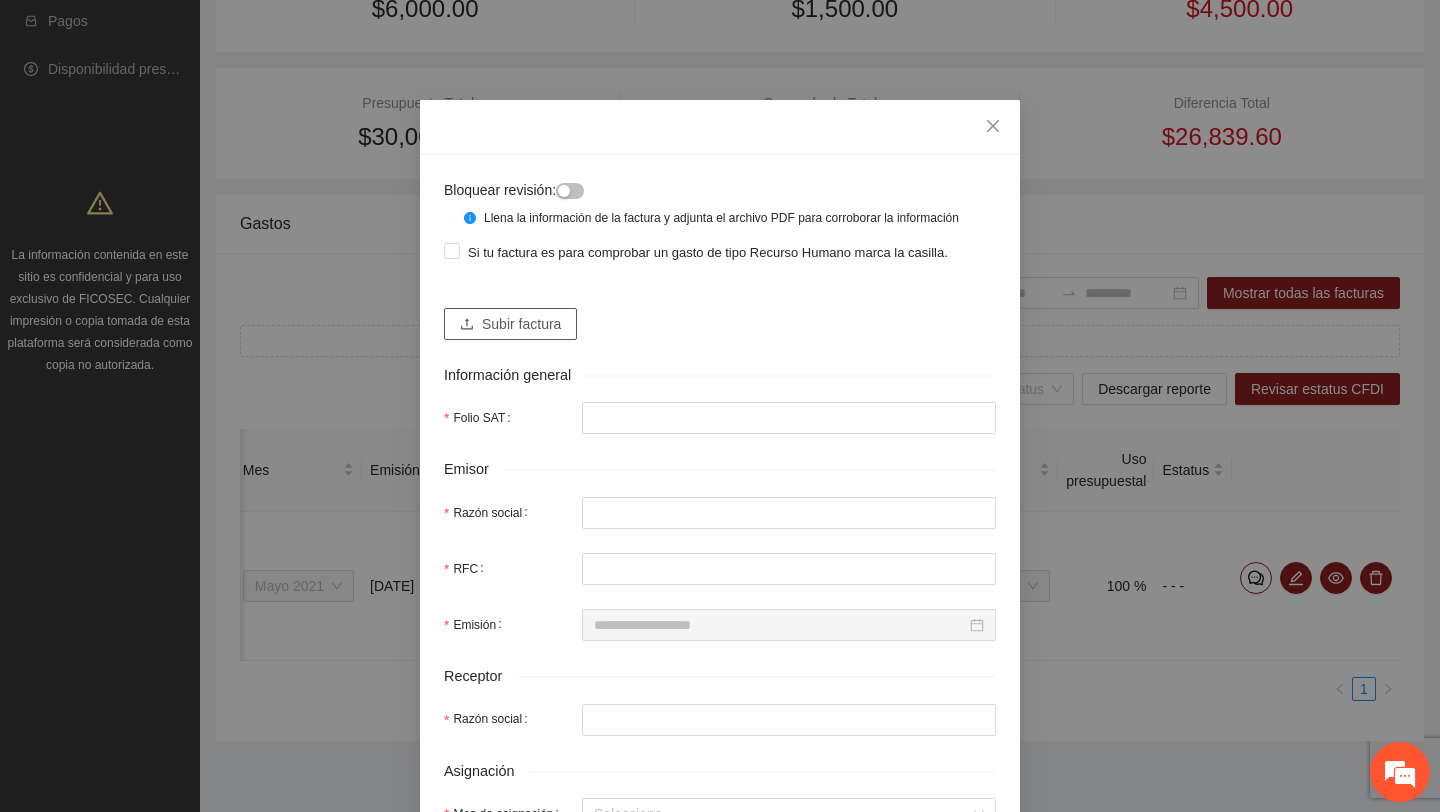 click on "Subir factura" at bounding box center (521, 324) 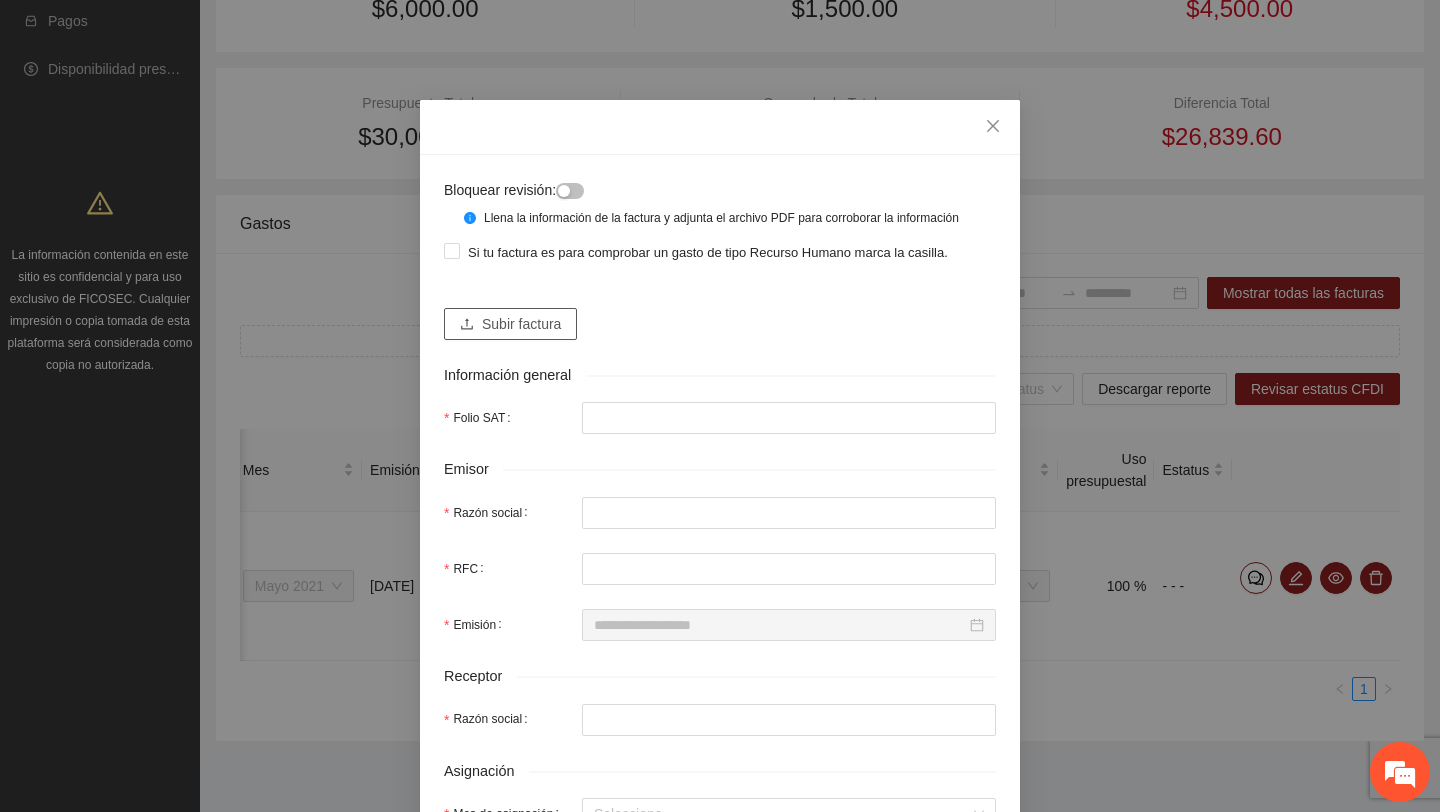 scroll, scrollTop: 0, scrollLeft: 0, axis: both 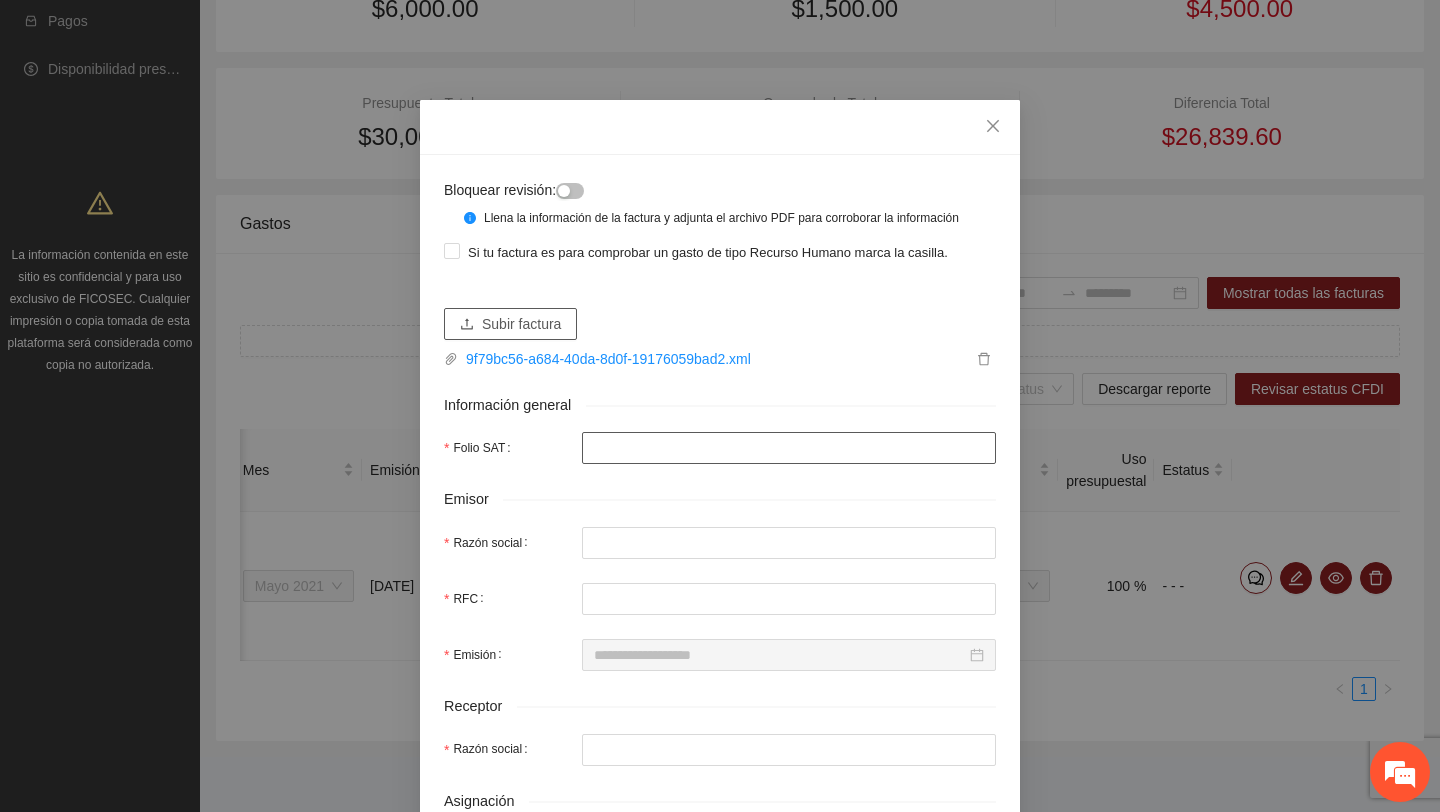 type on "**********" 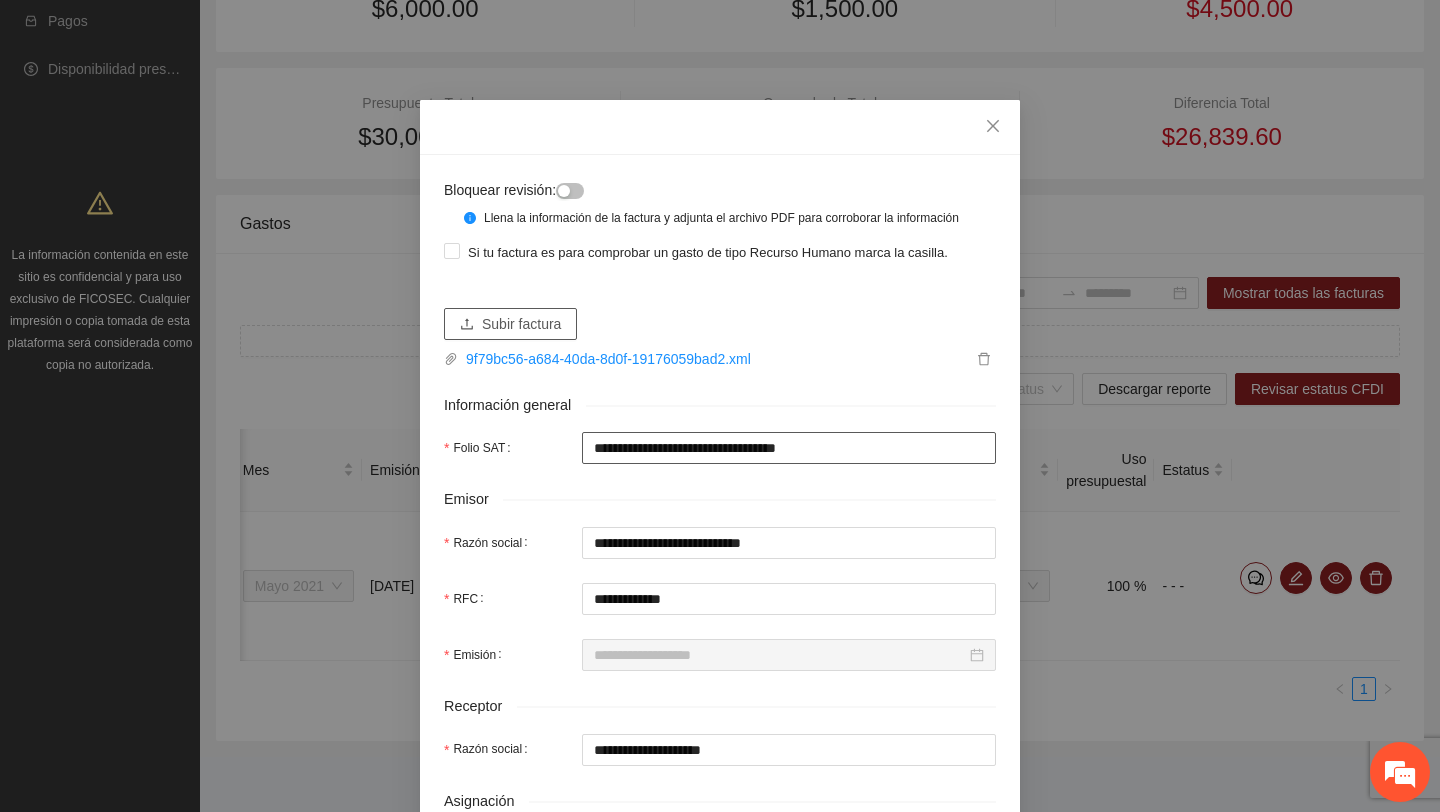 type on "**********" 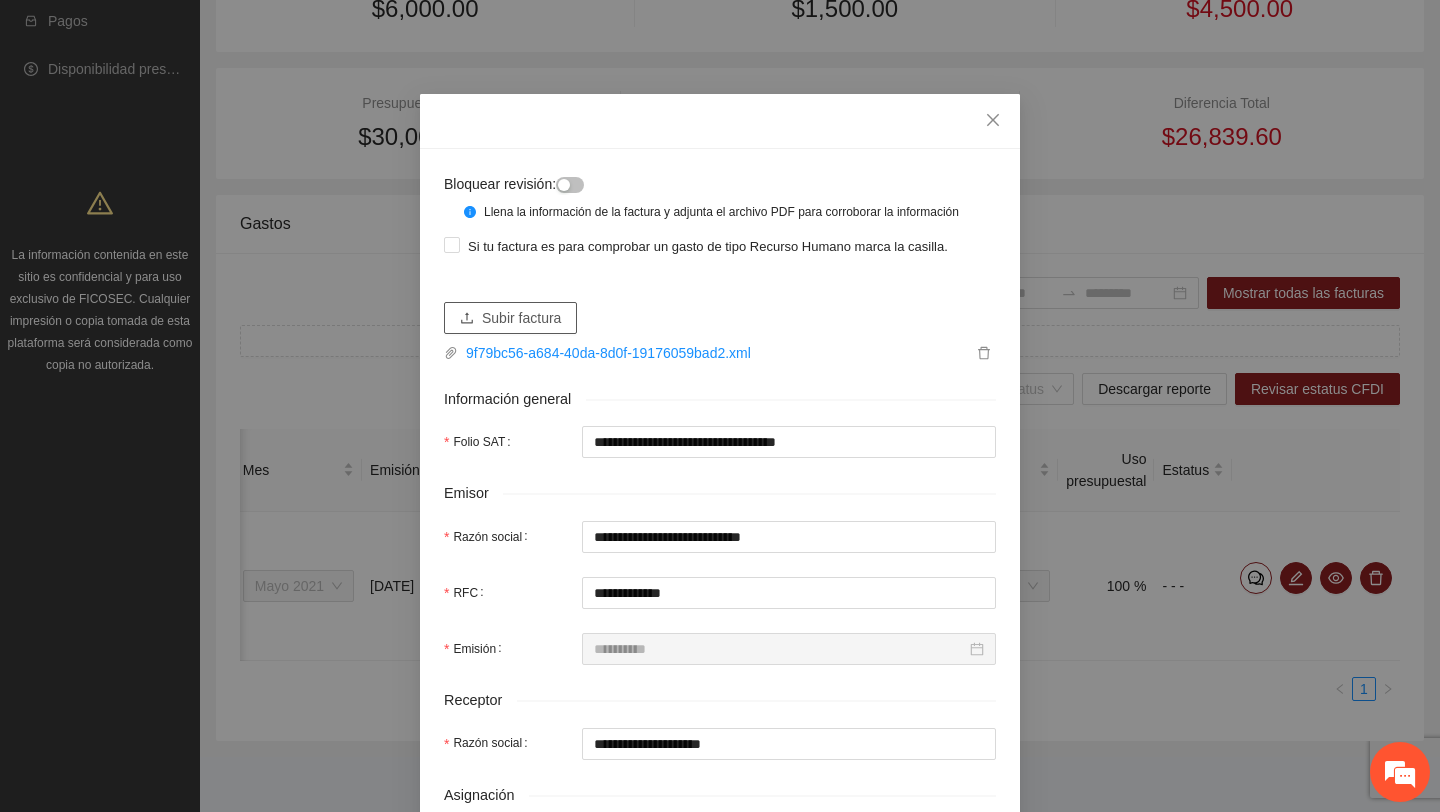 scroll, scrollTop: 0, scrollLeft: 0, axis: both 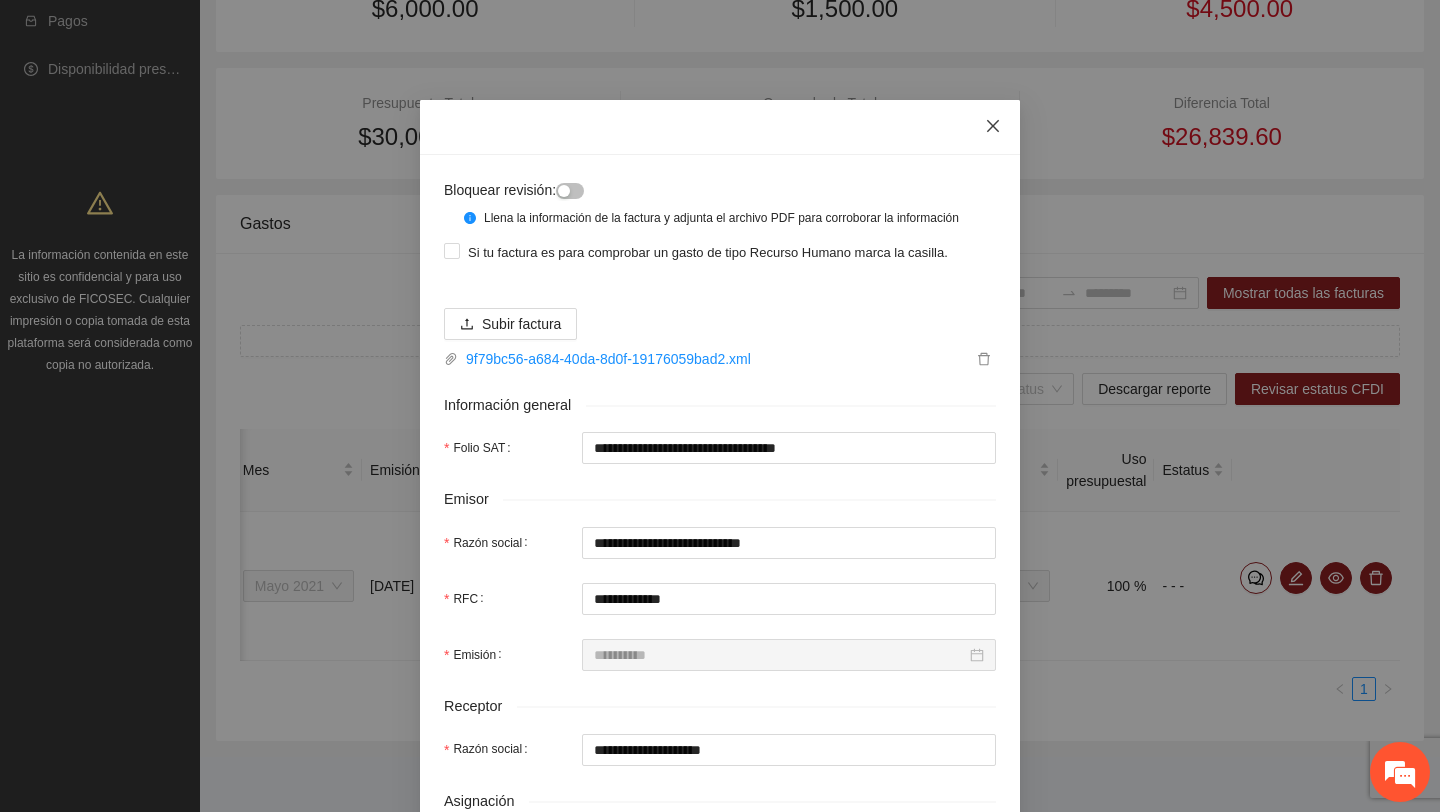 click 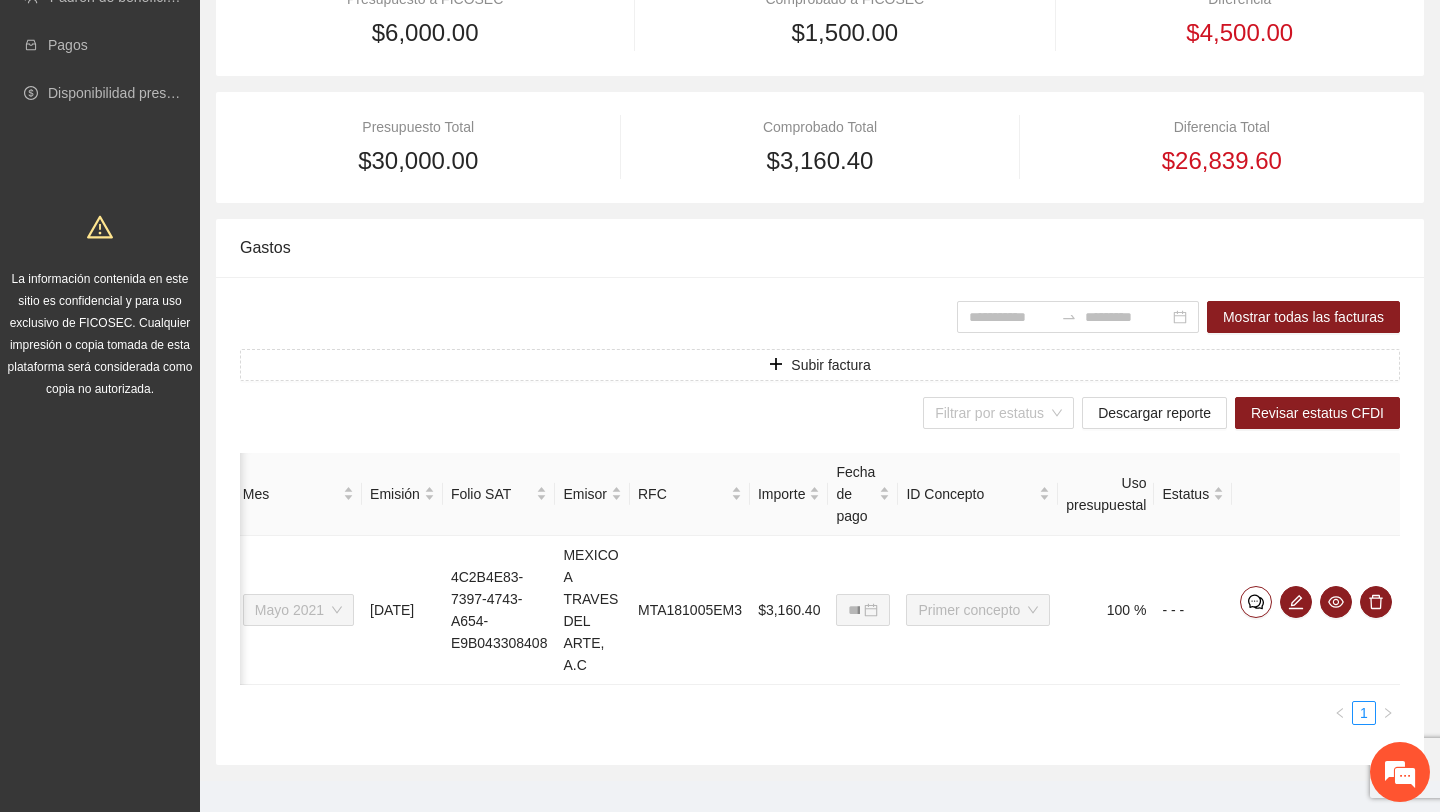 scroll, scrollTop: 367, scrollLeft: 0, axis: vertical 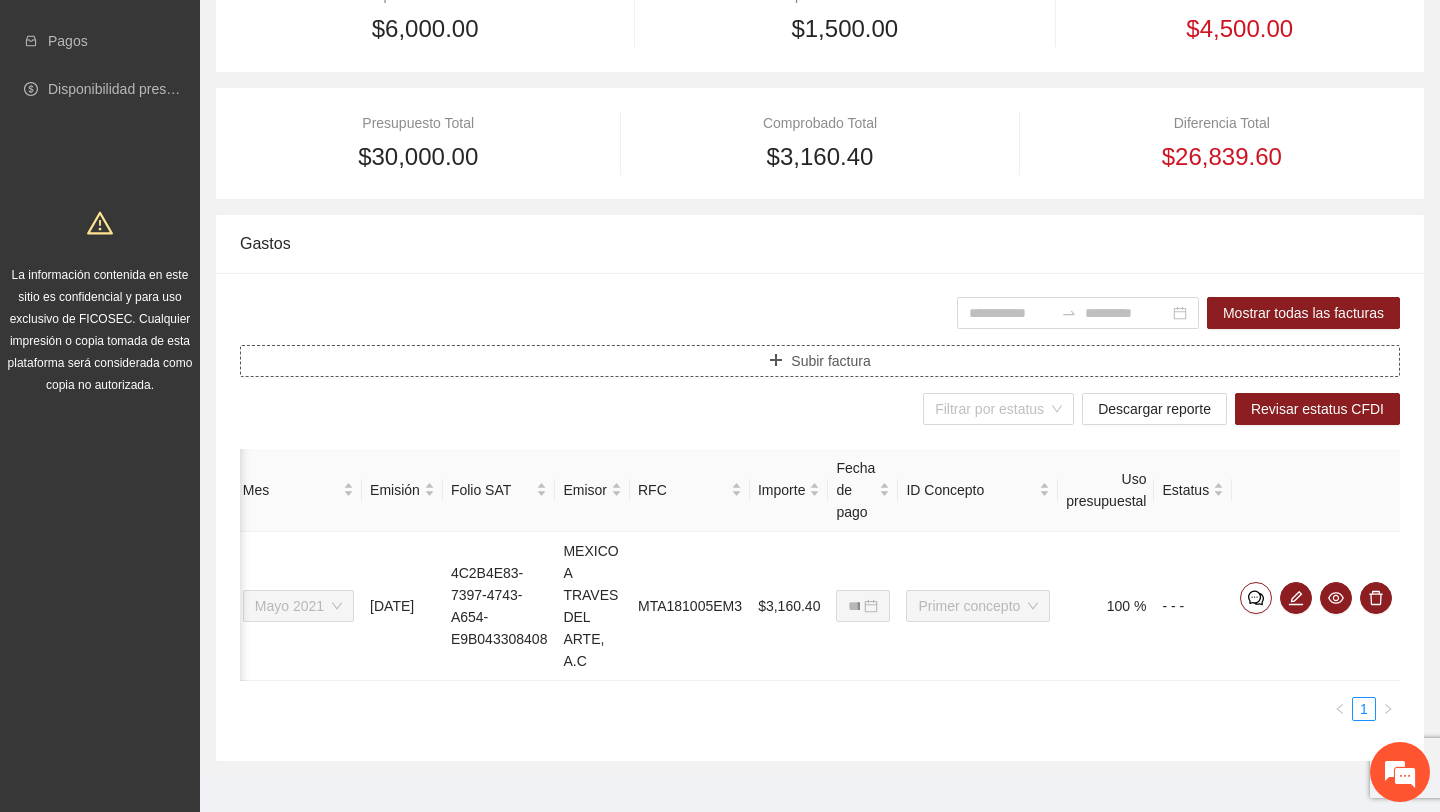 click on "Subir factura" at bounding box center (820, 361) 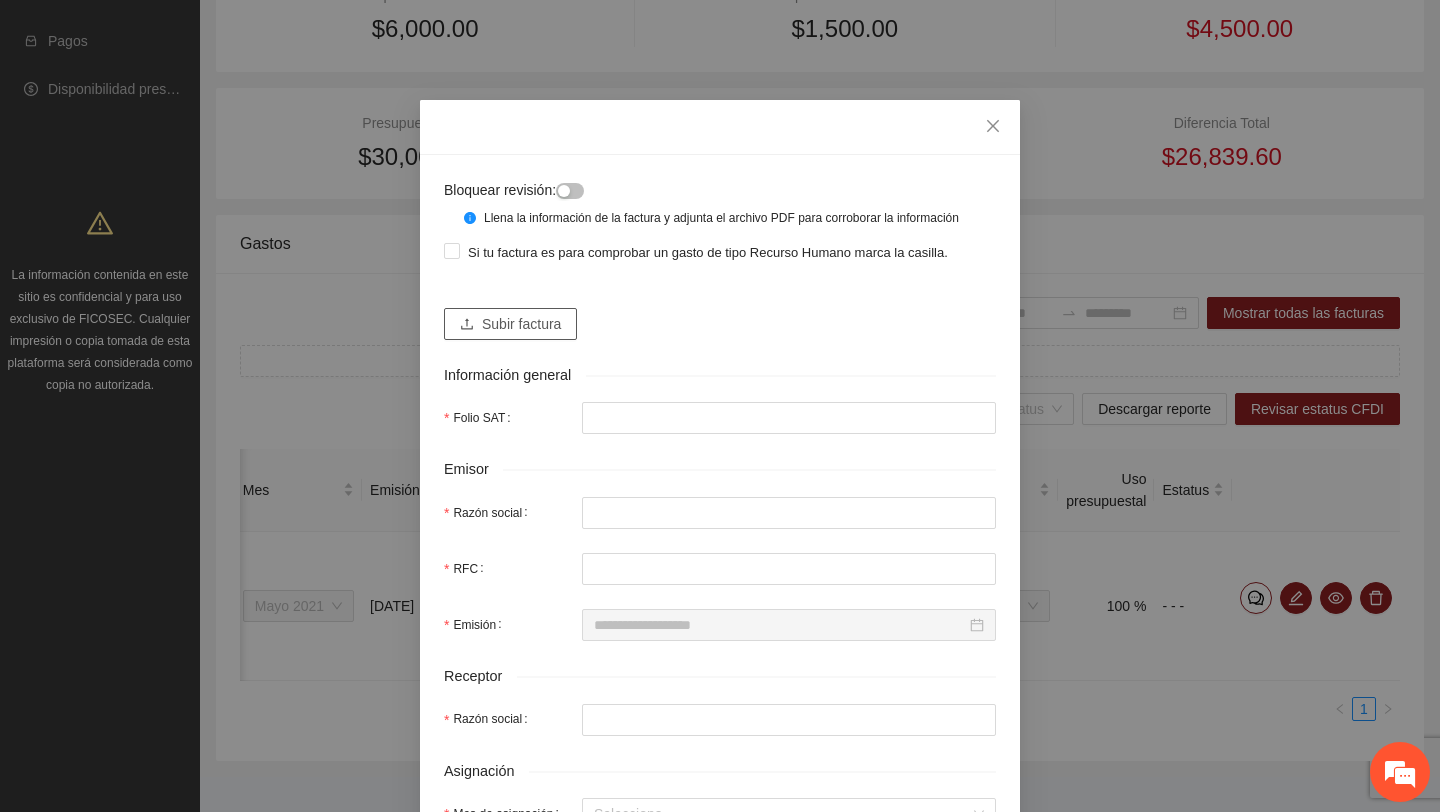 click on "Subir factura" at bounding box center (521, 324) 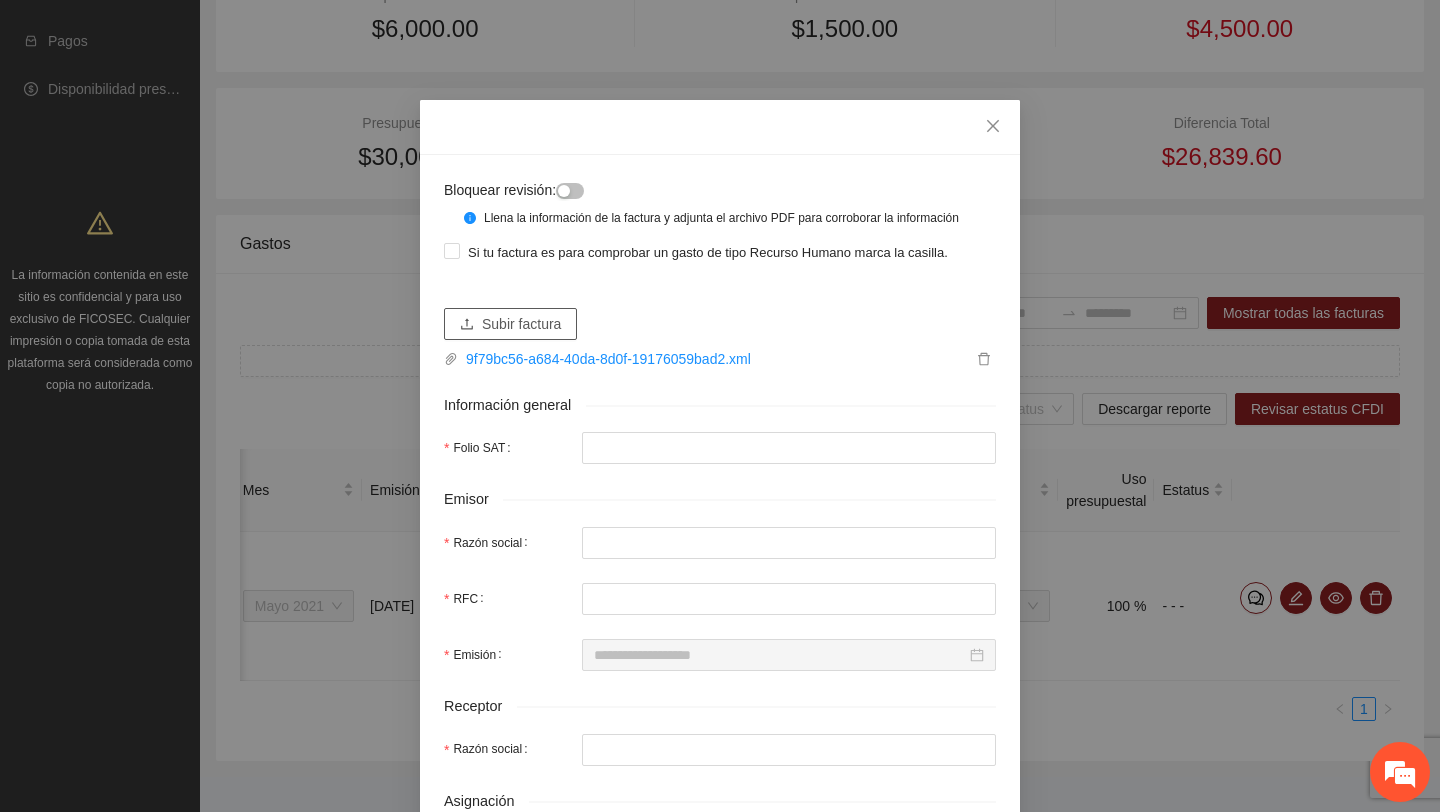 type on "**********" 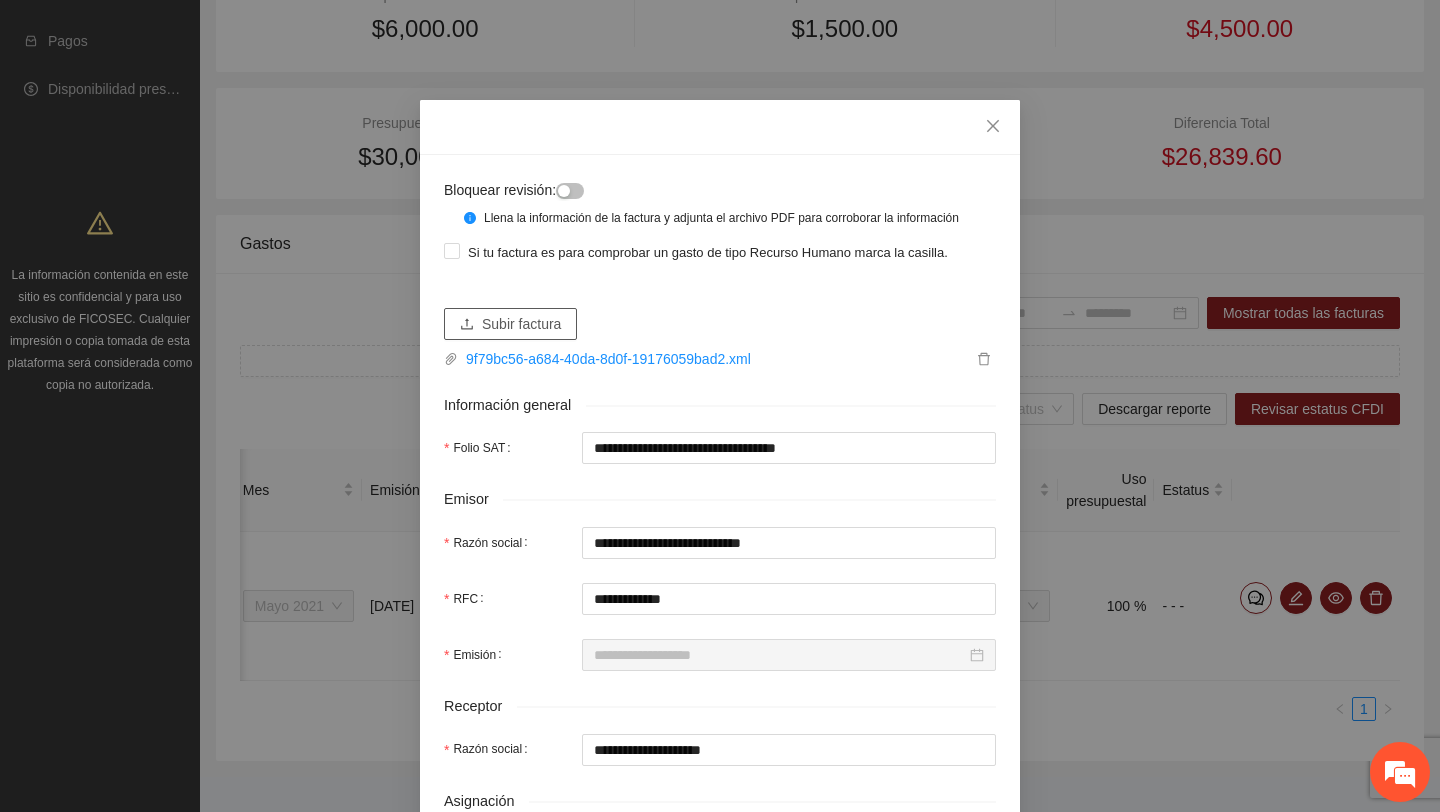 type on "**********" 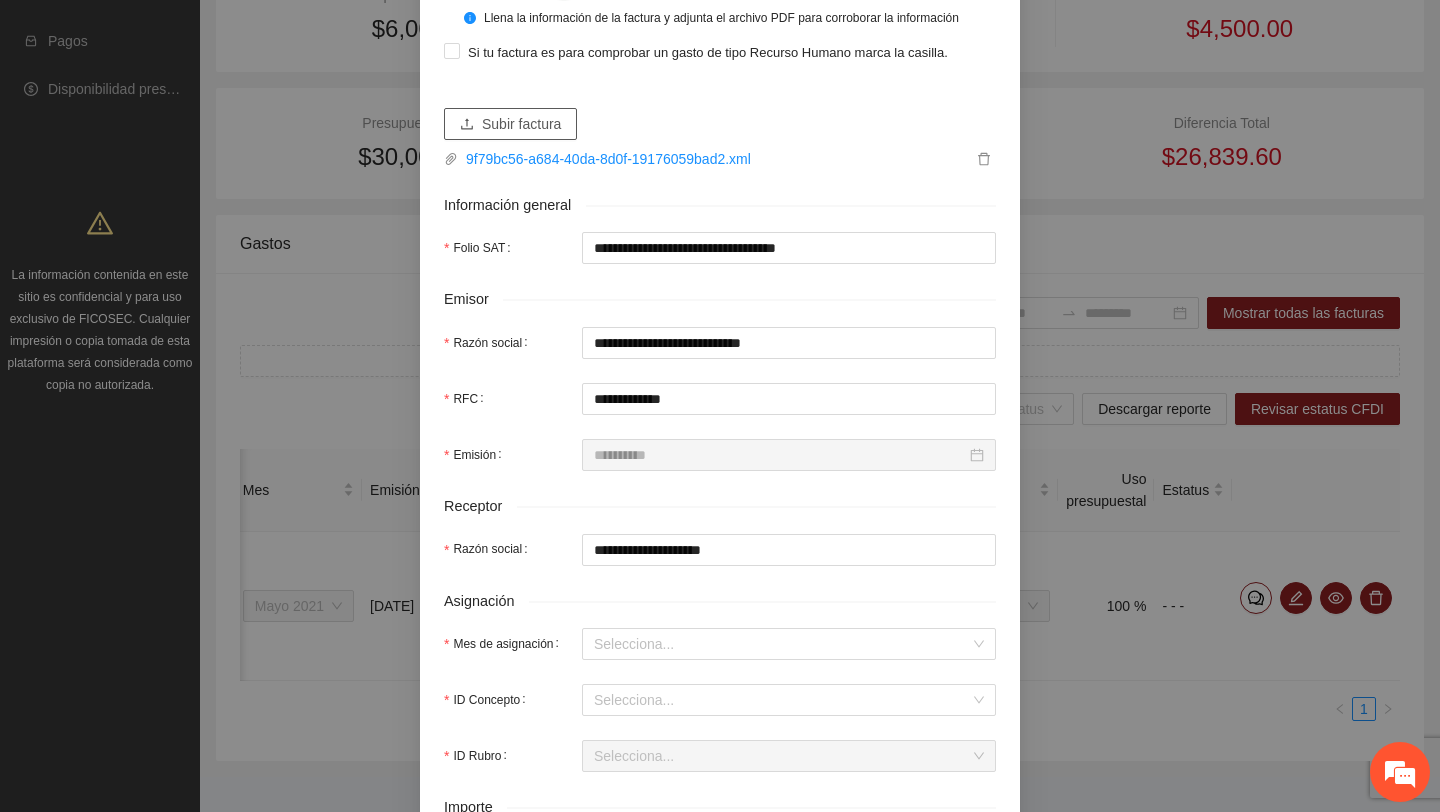 scroll, scrollTop: 0, scrollLeft: 0, axis: both 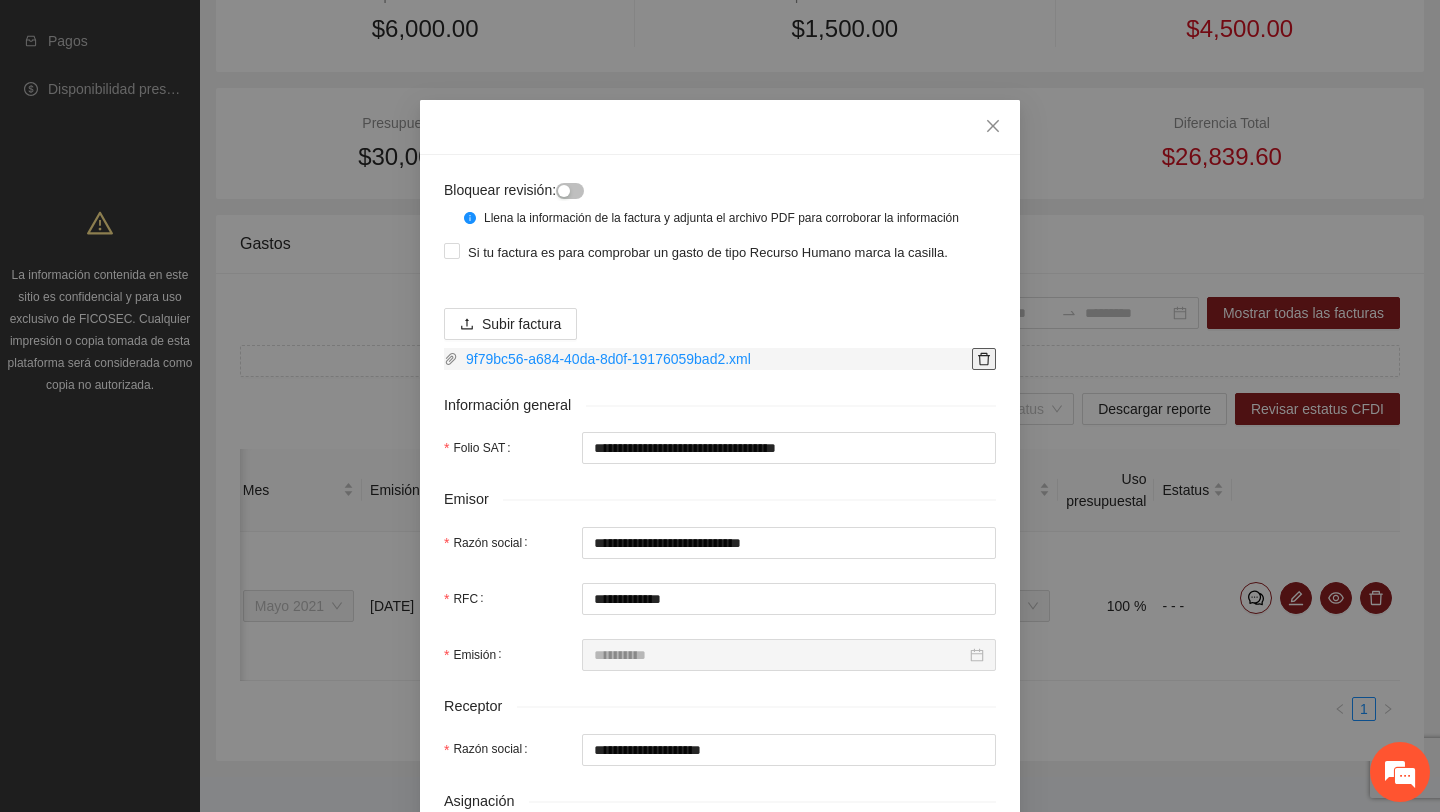 click 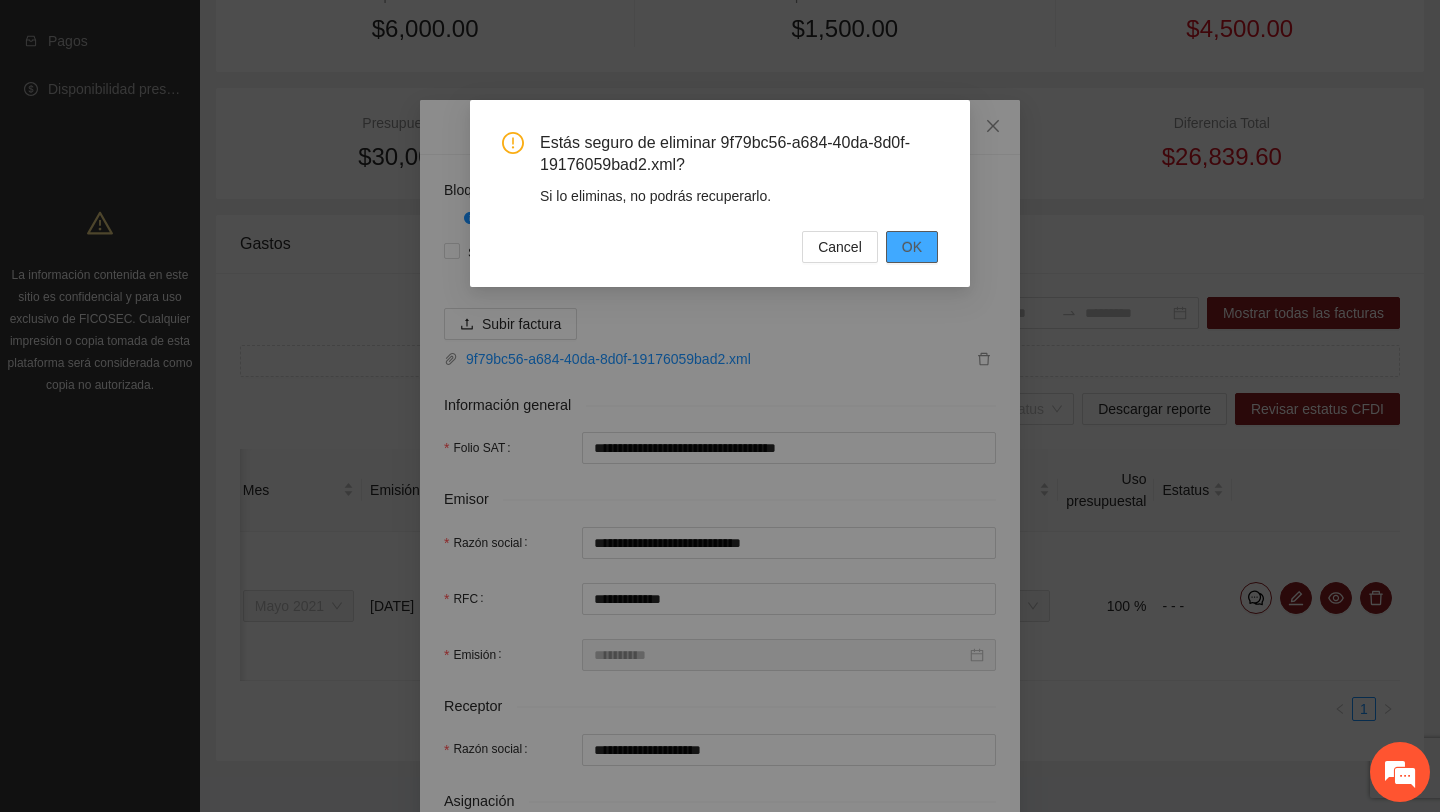 click on "OK" at bounding box center [912, 247] 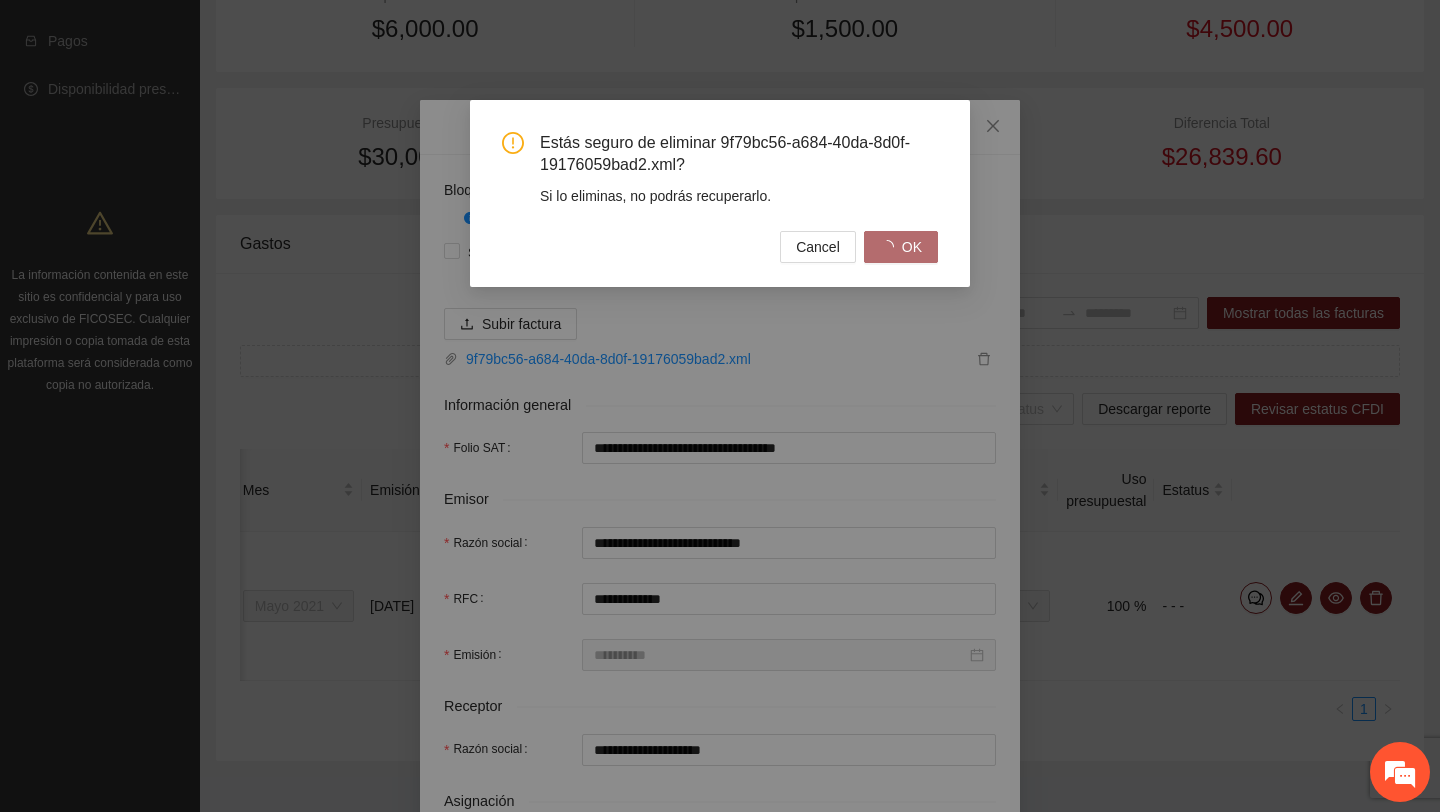 type 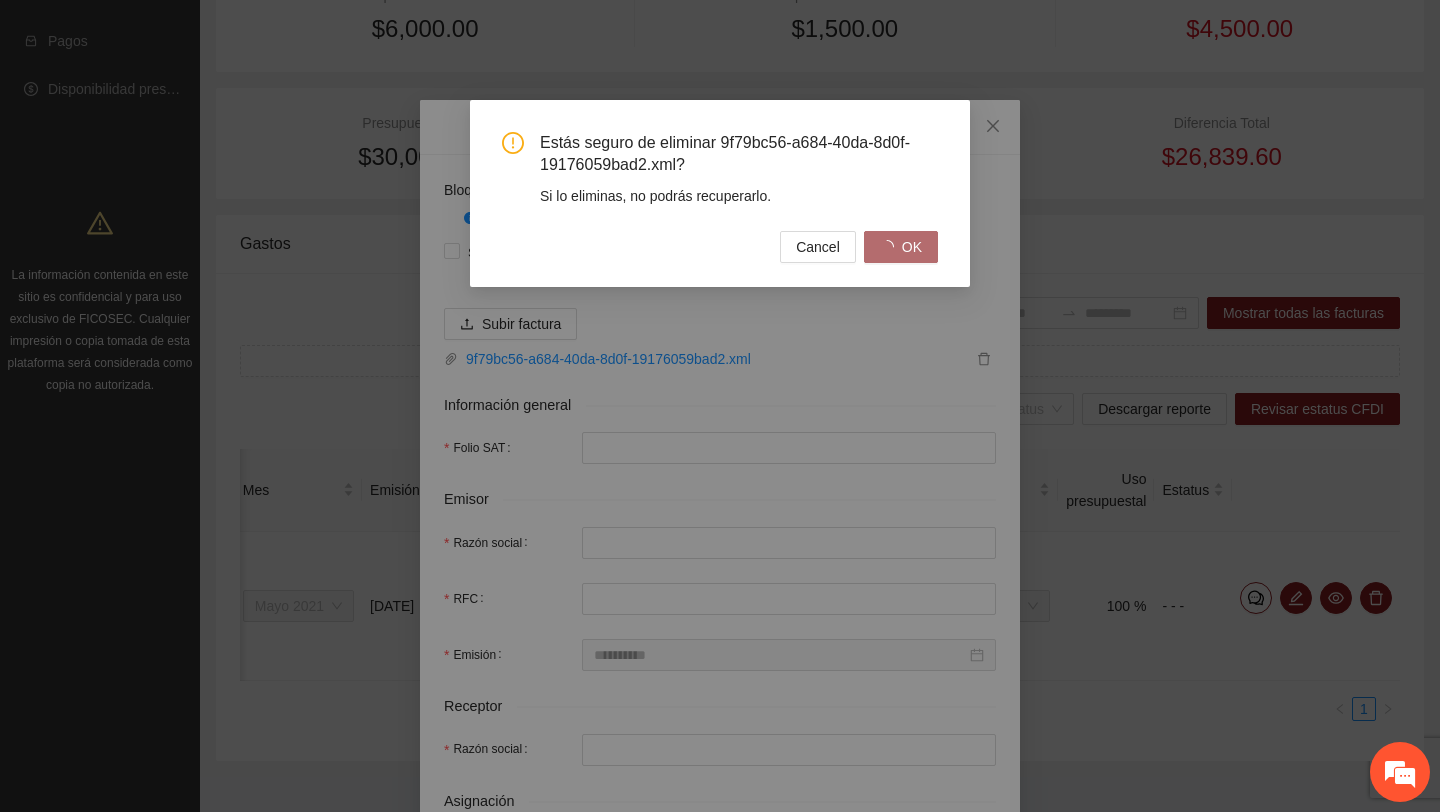 type 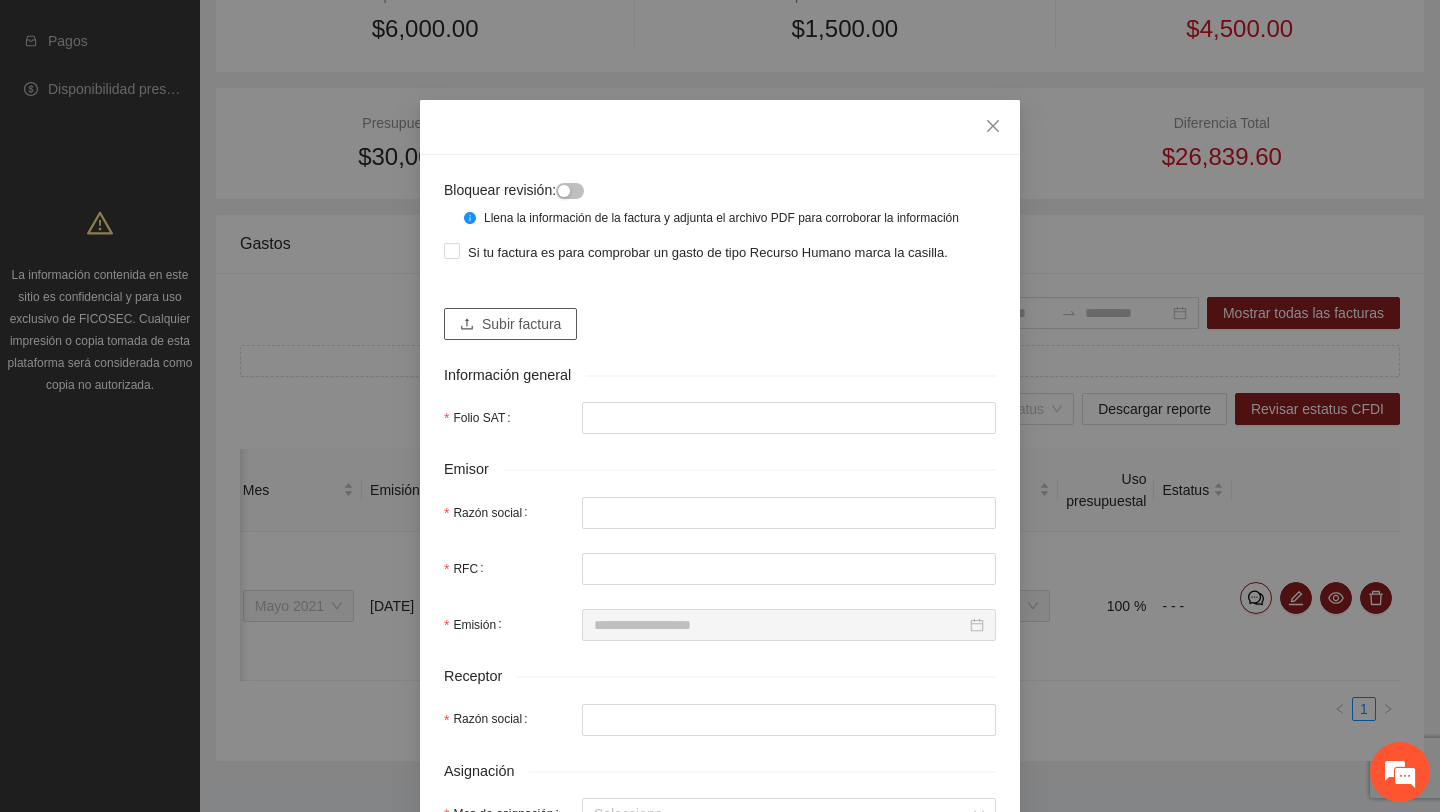 click on "Subir factura" at bounding box center [521, 324] 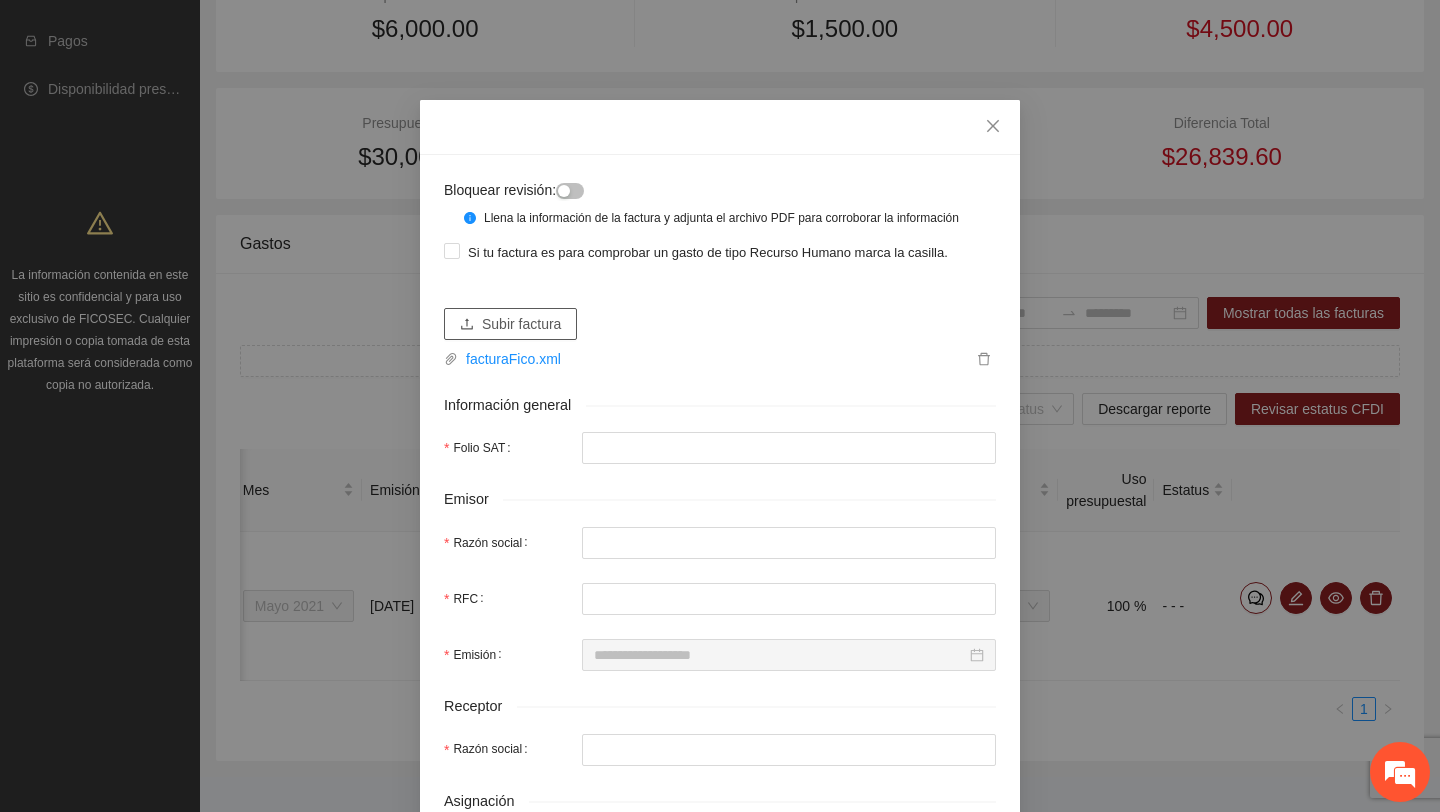 type on "**********" 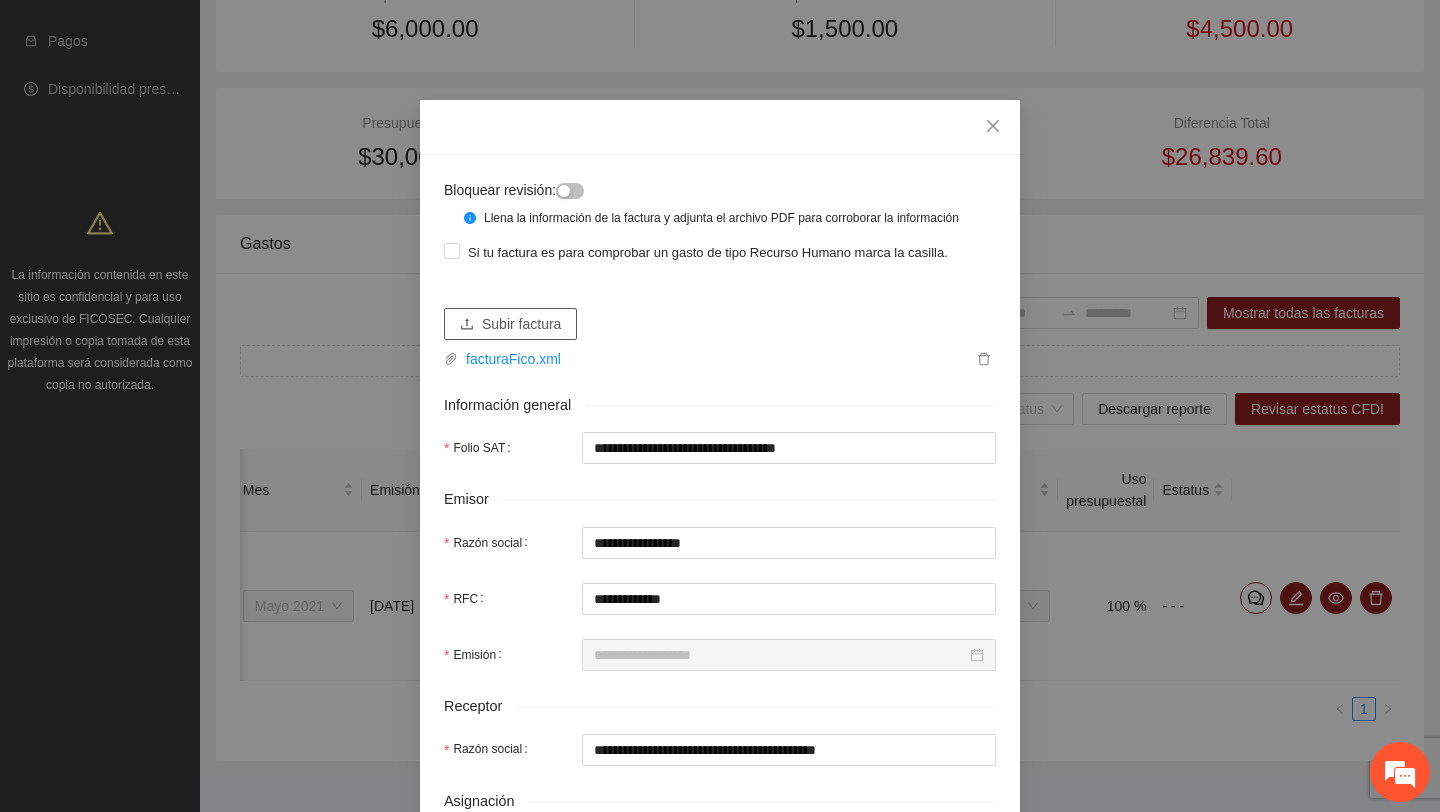 type on "**********" 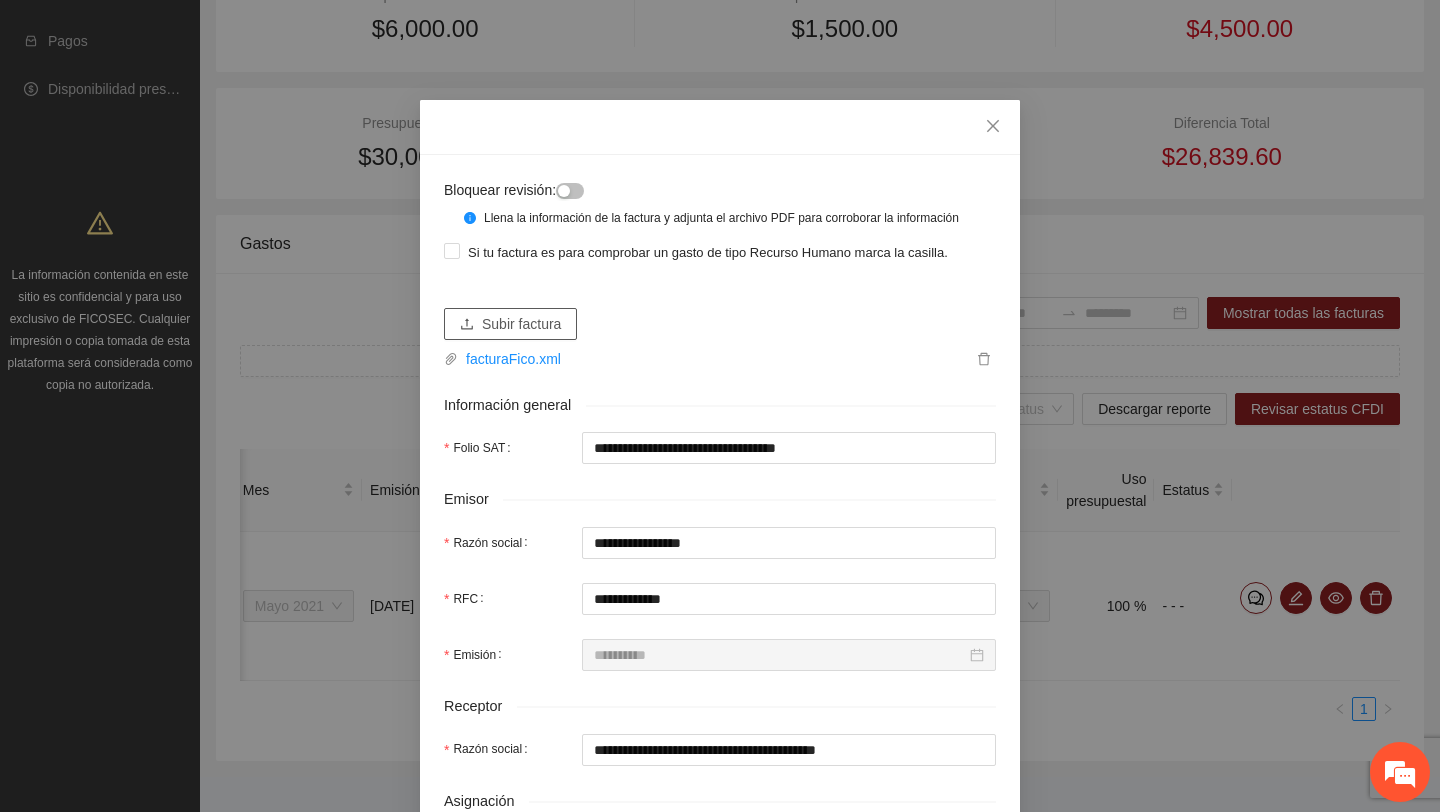 click on "Subir factura" at bounding box center (521, 324) 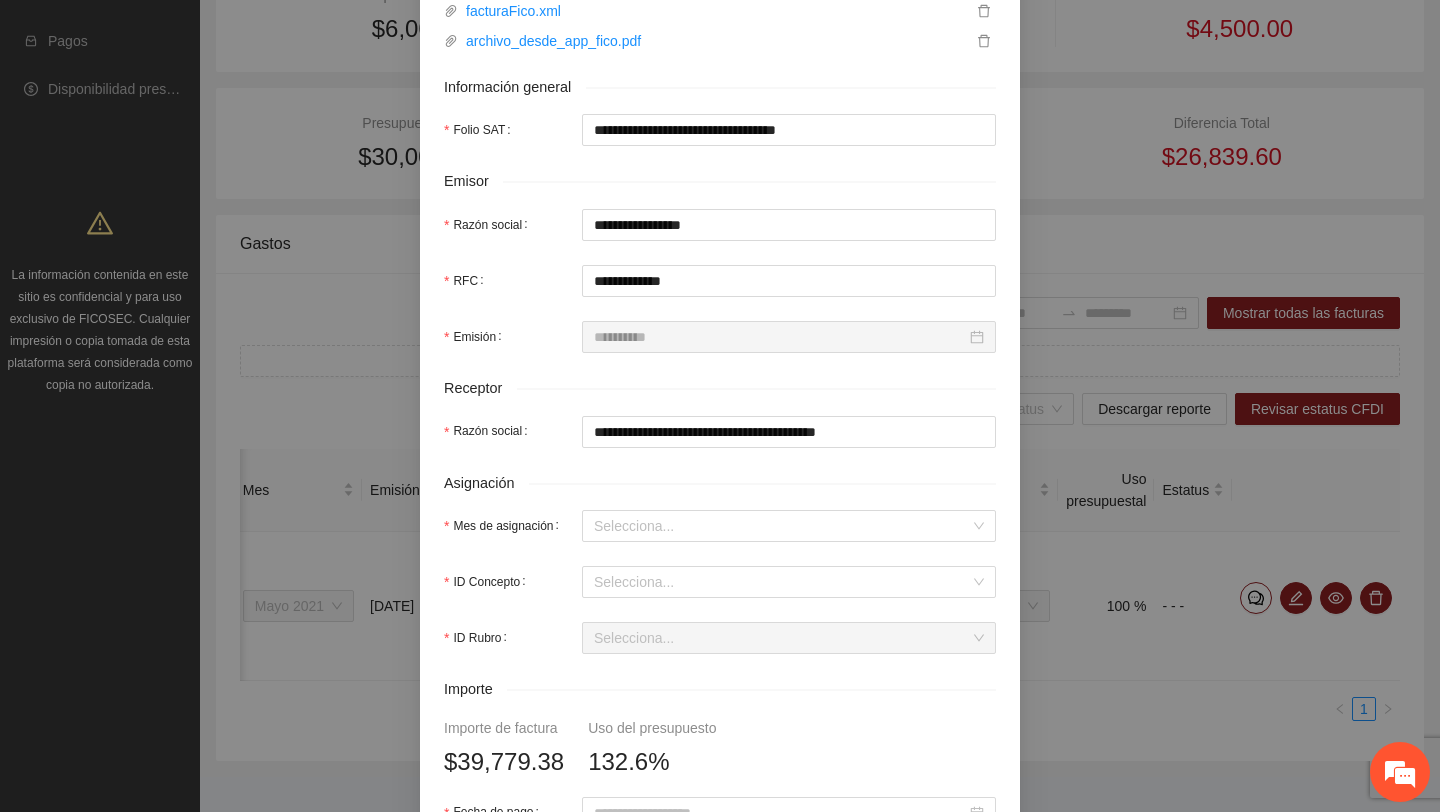 scroll, scrollTop: 481, scrollLeft: 0, axis: vertical 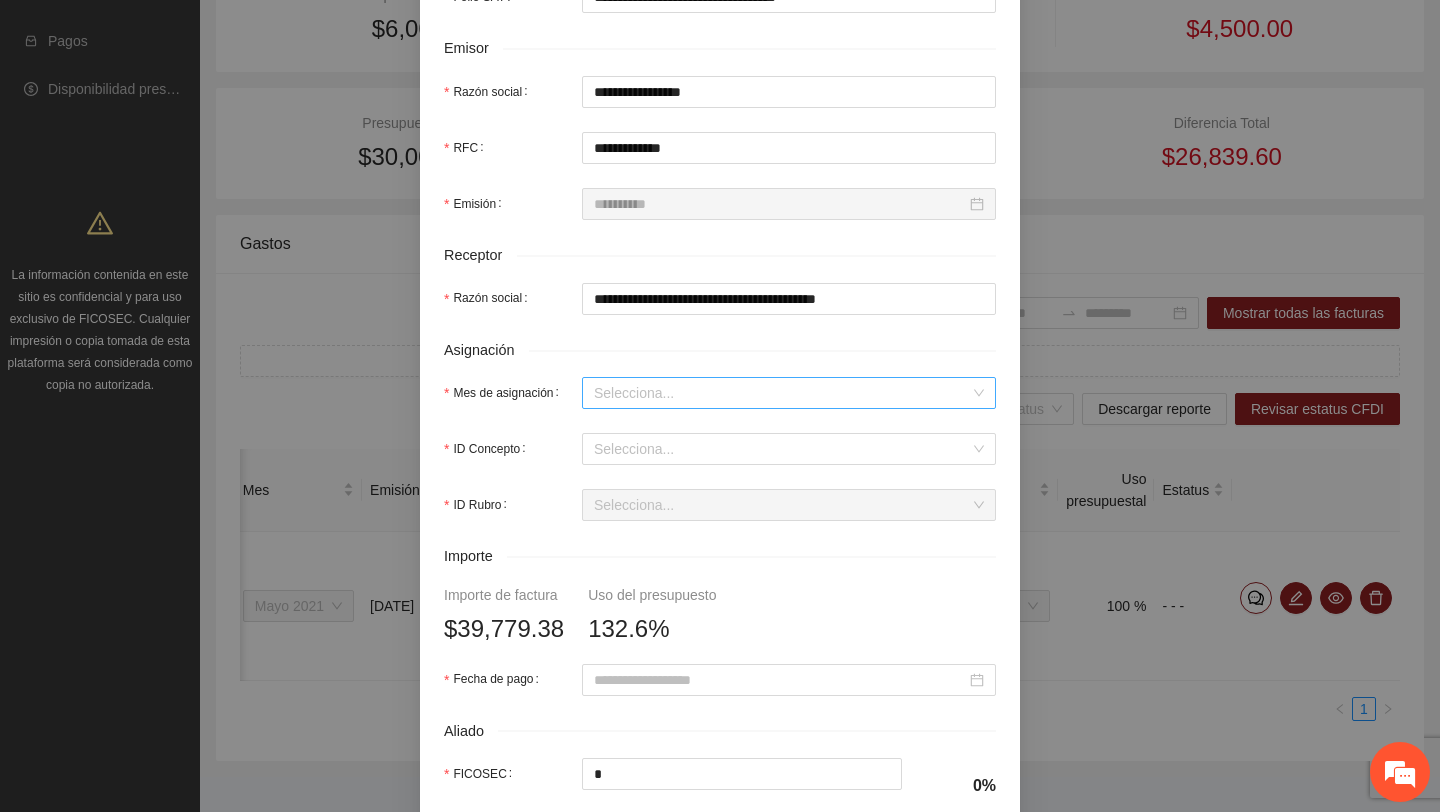 click on "Mes de asignación" at bounding box center [782, 393] 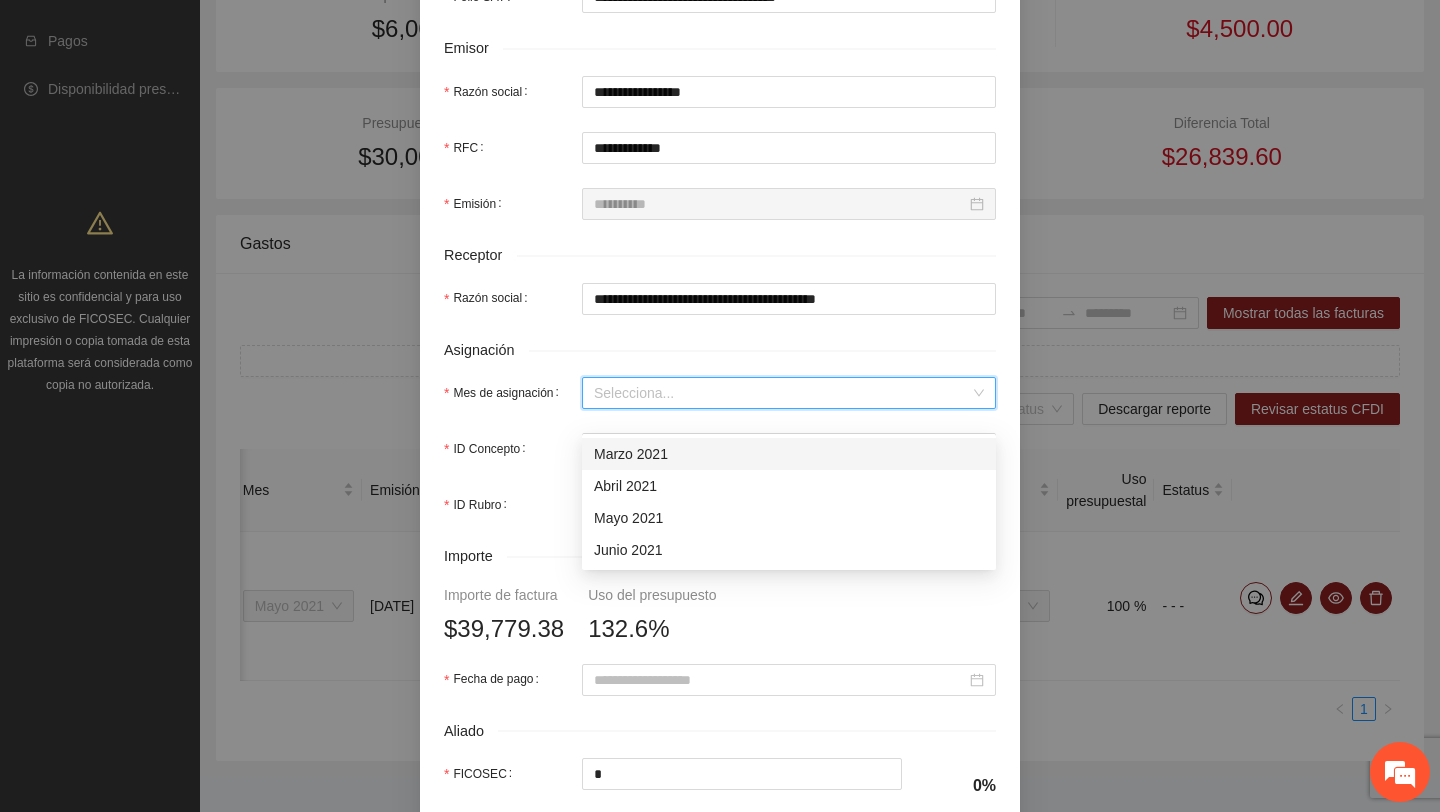 click on "Marzo 2021" at bounding box center (789, 454) 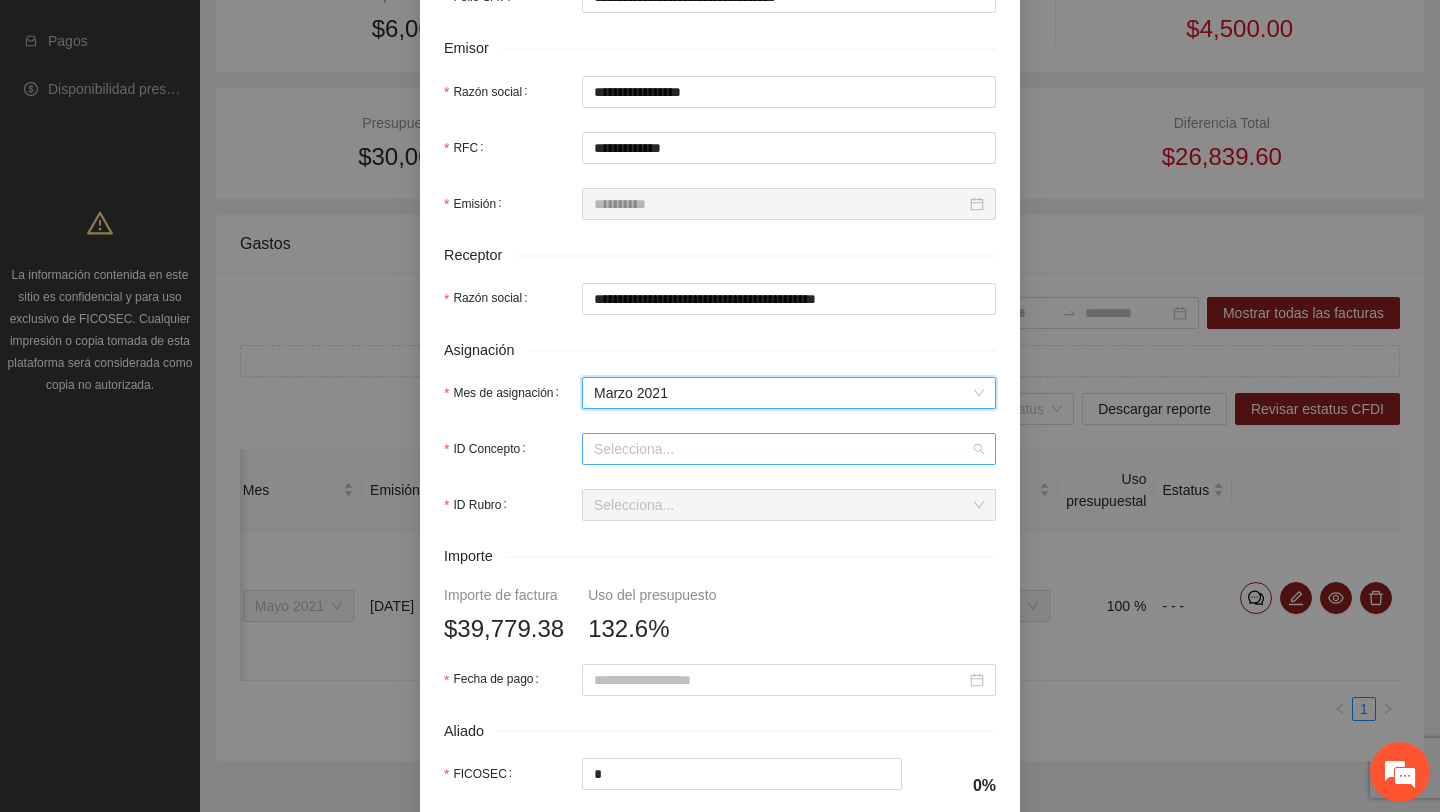 click on "ID Concepto" at bounding box center [782, 449] 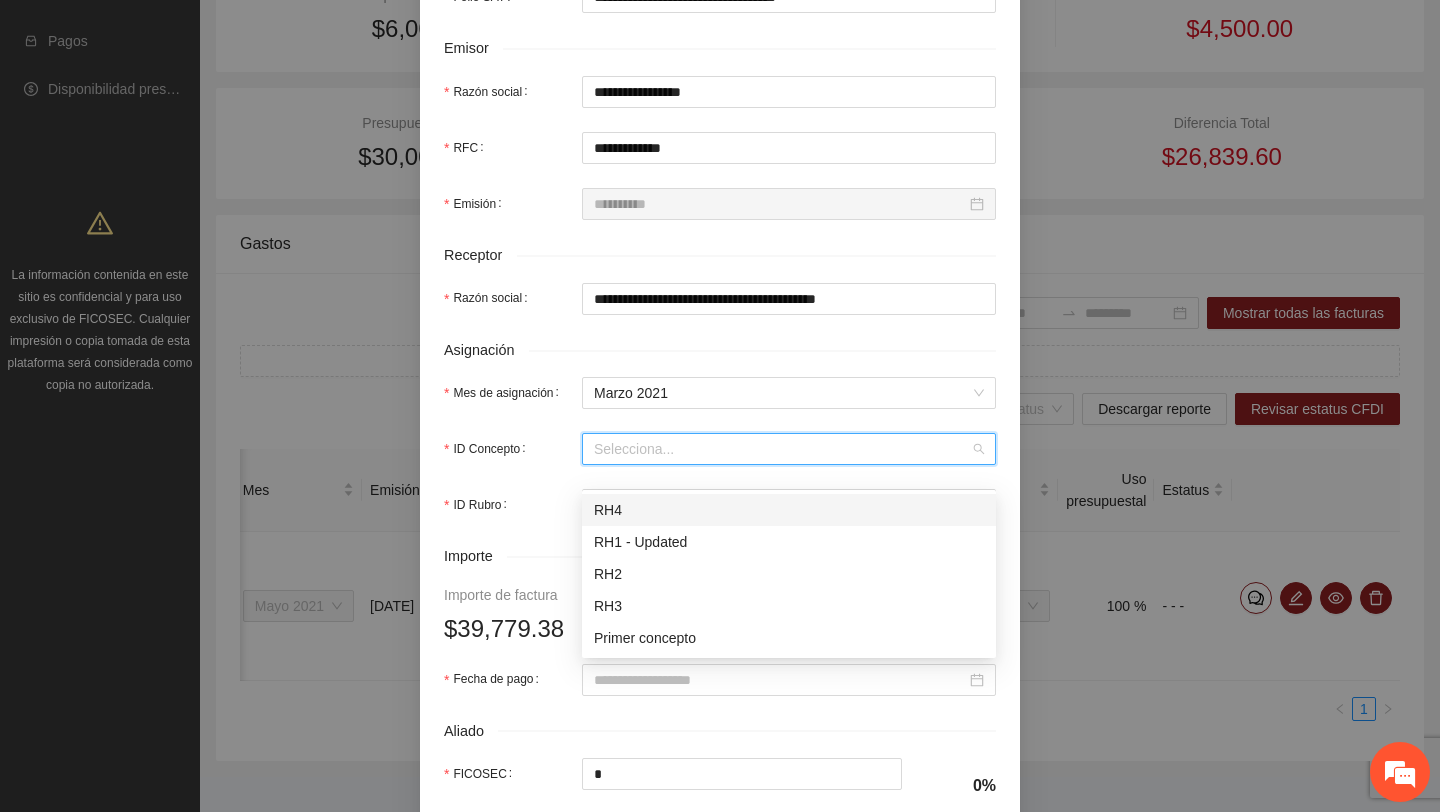 click on "RH4" at bounding box center [789, 510] 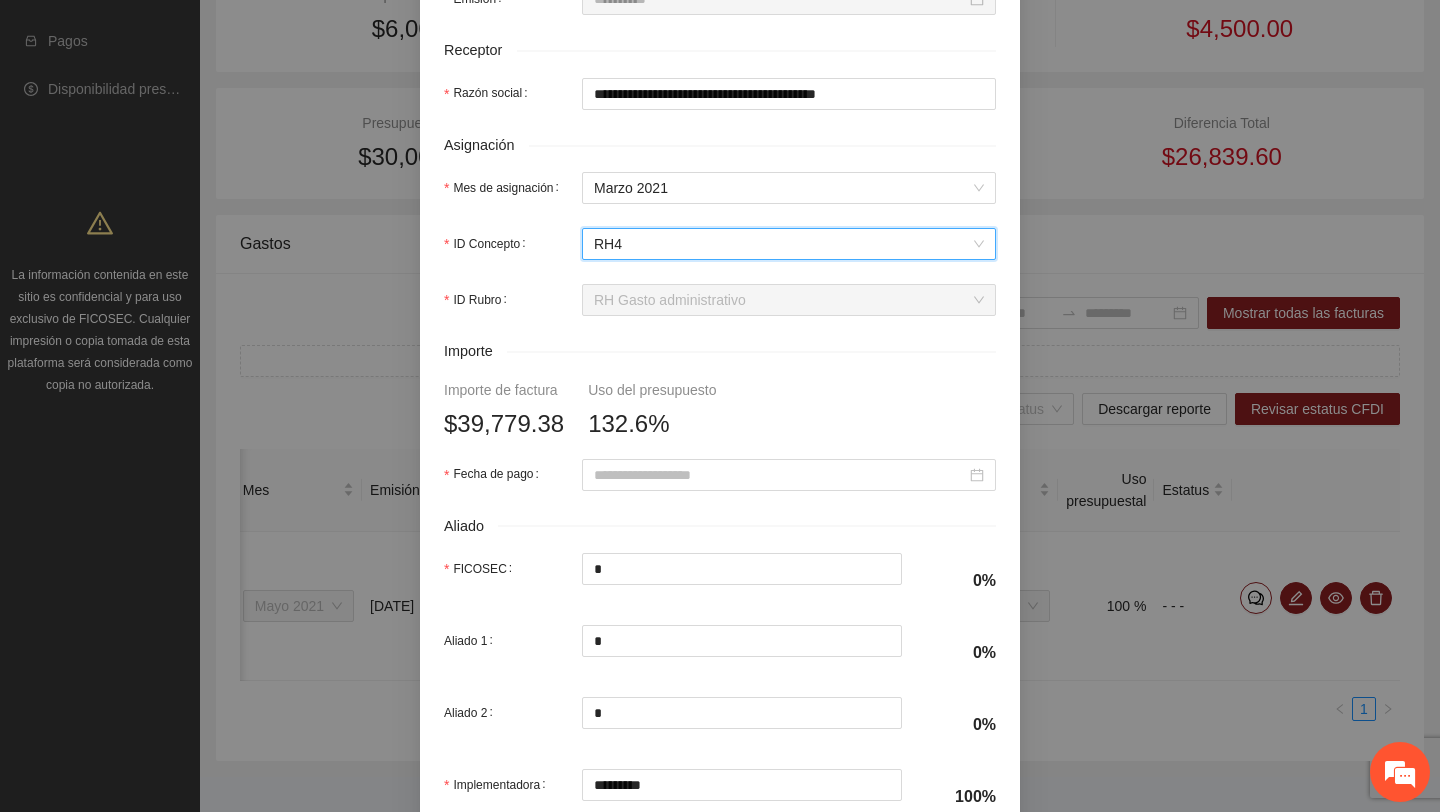 scroll, scrollTop: 751, scrollLeft: 0, axis: vertical 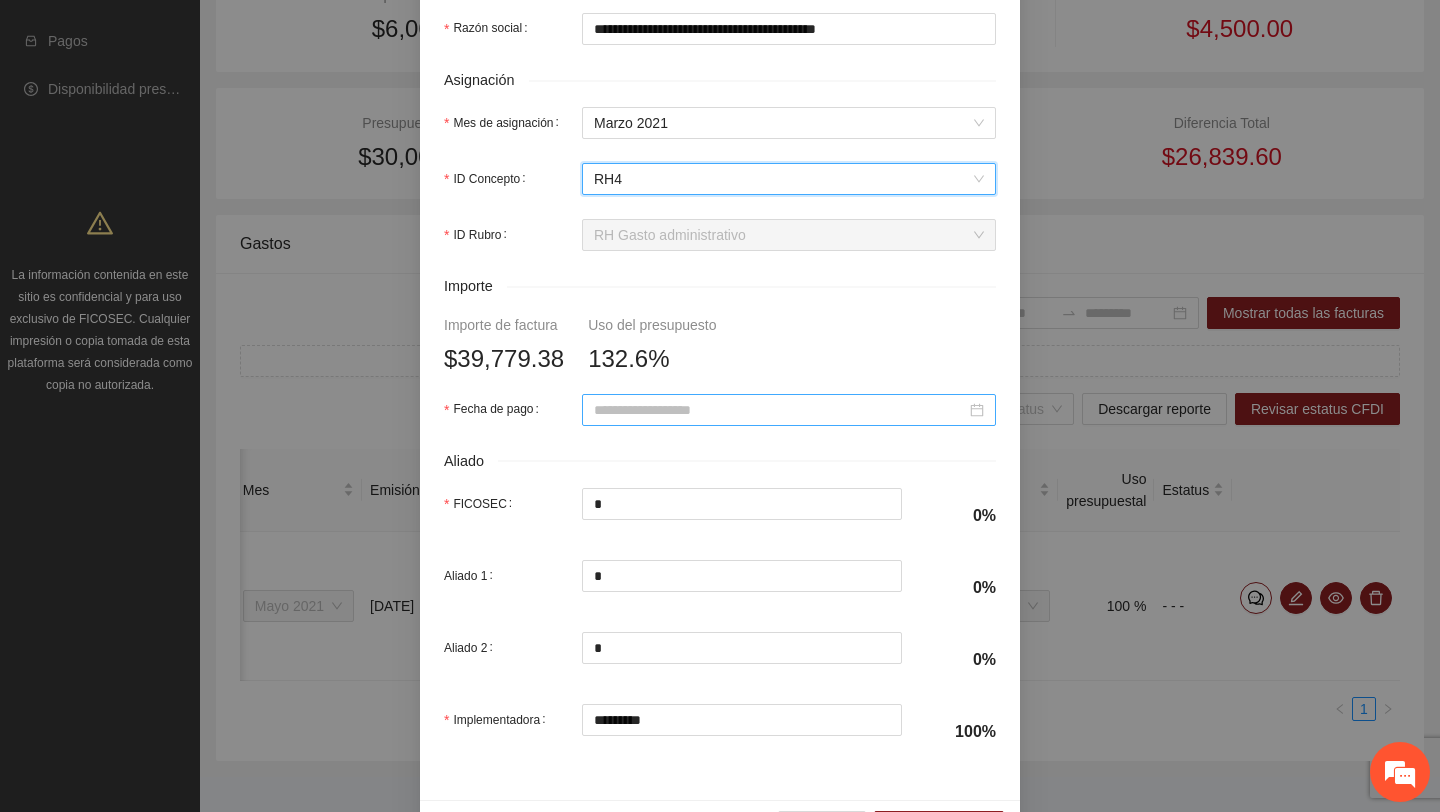 click on "Fecha de pago" at bounding box center (780, 410) 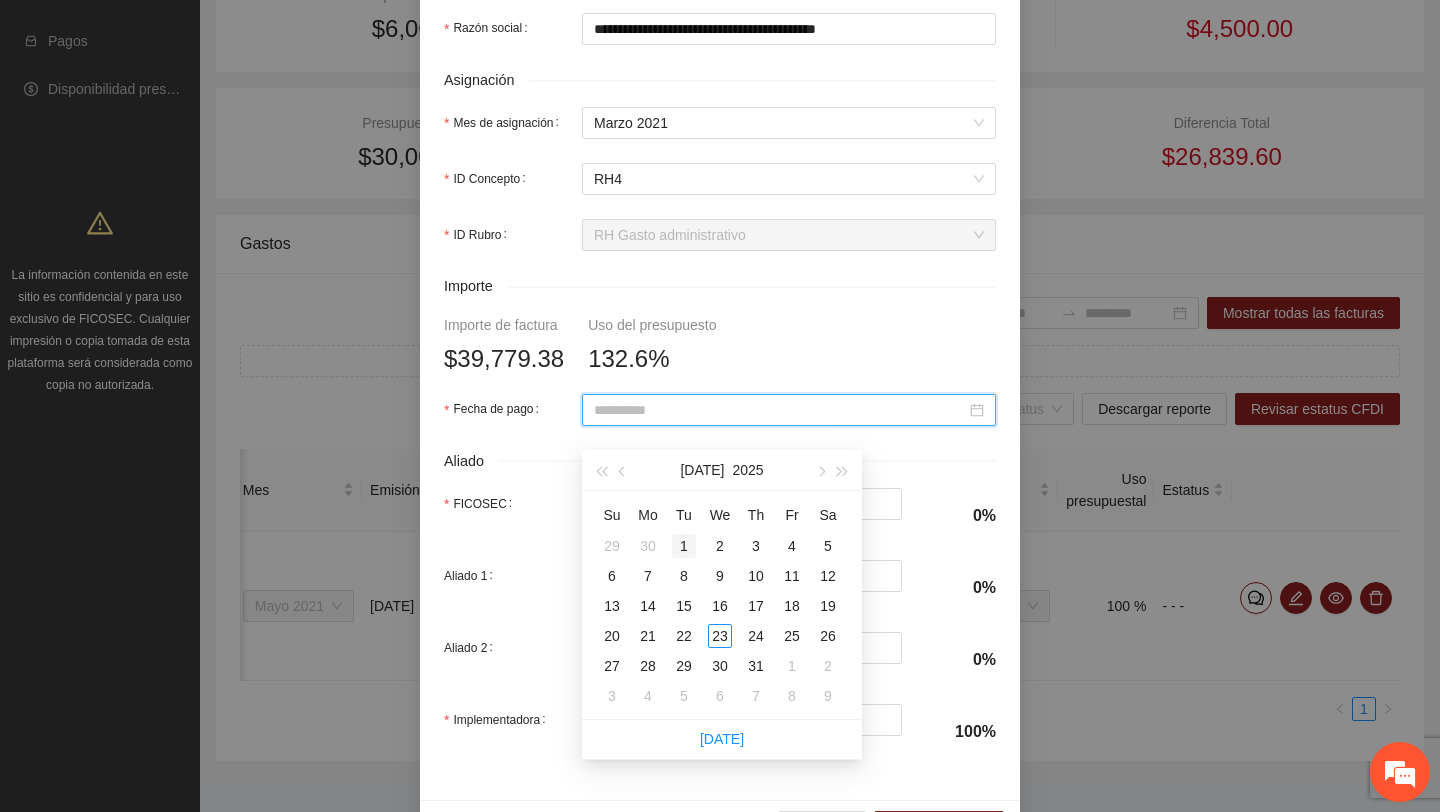 type on "**********" 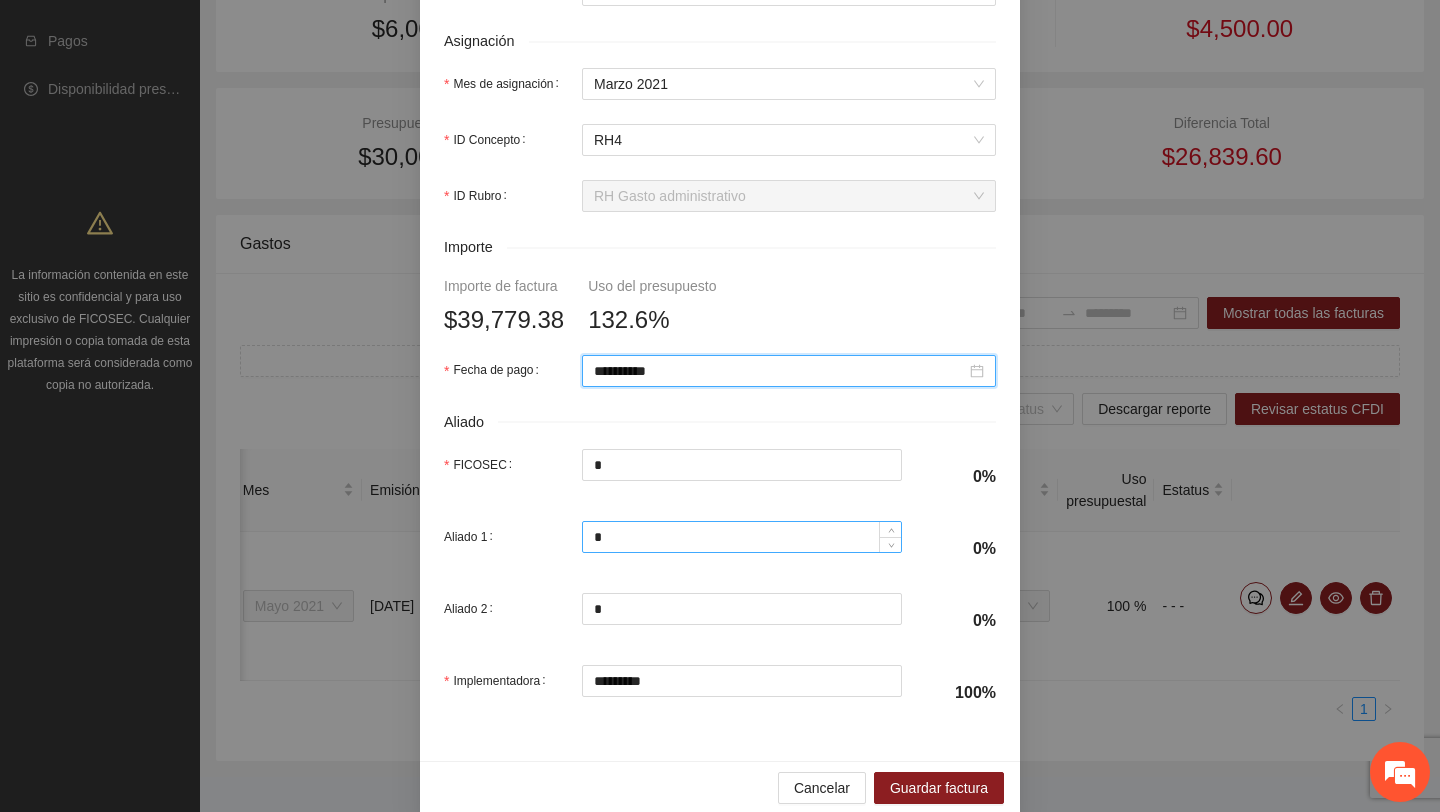 scroll, scrollTop: 835, scrollLeft: 0, axis: vertical 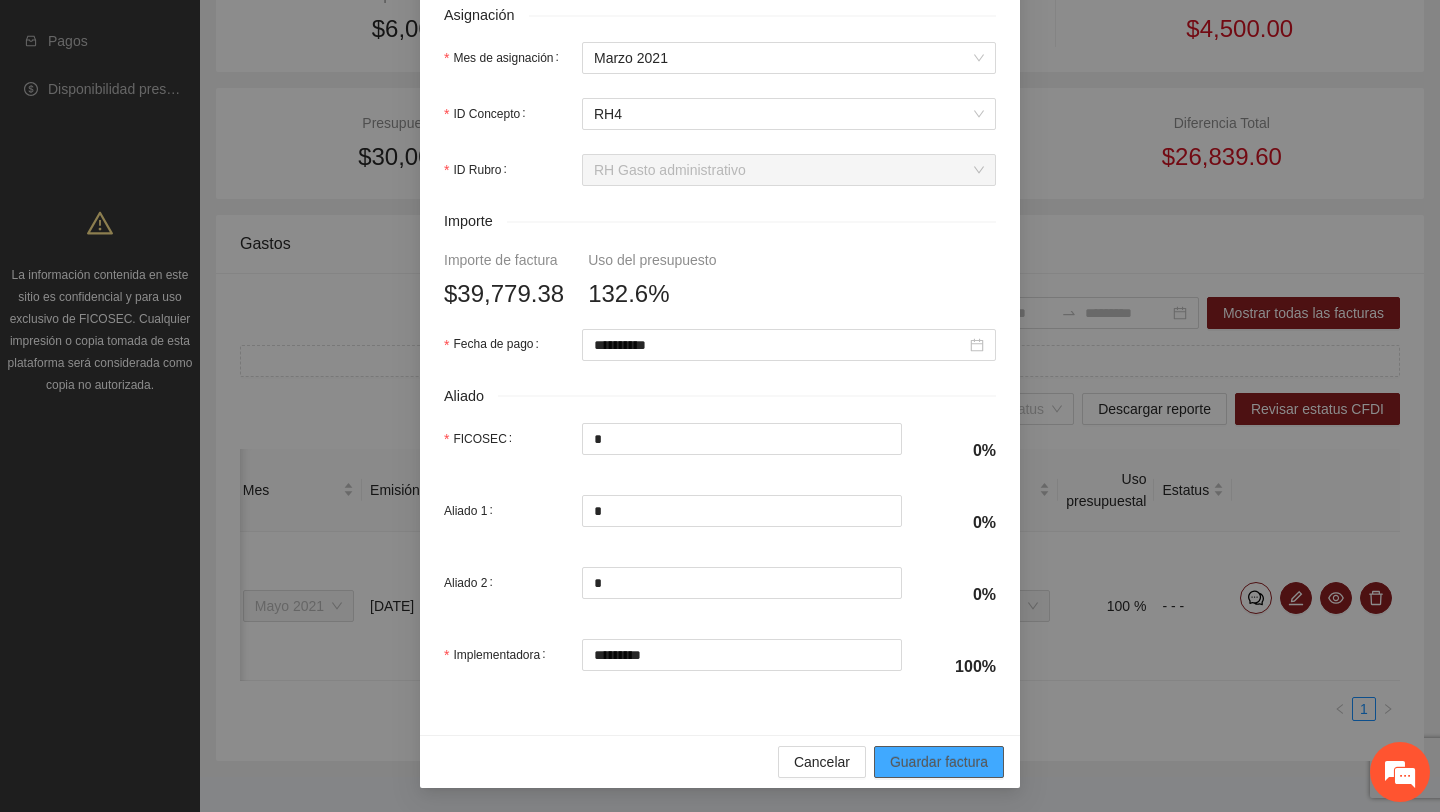 click on "Guardar factura" at bounding box center [939, 762] 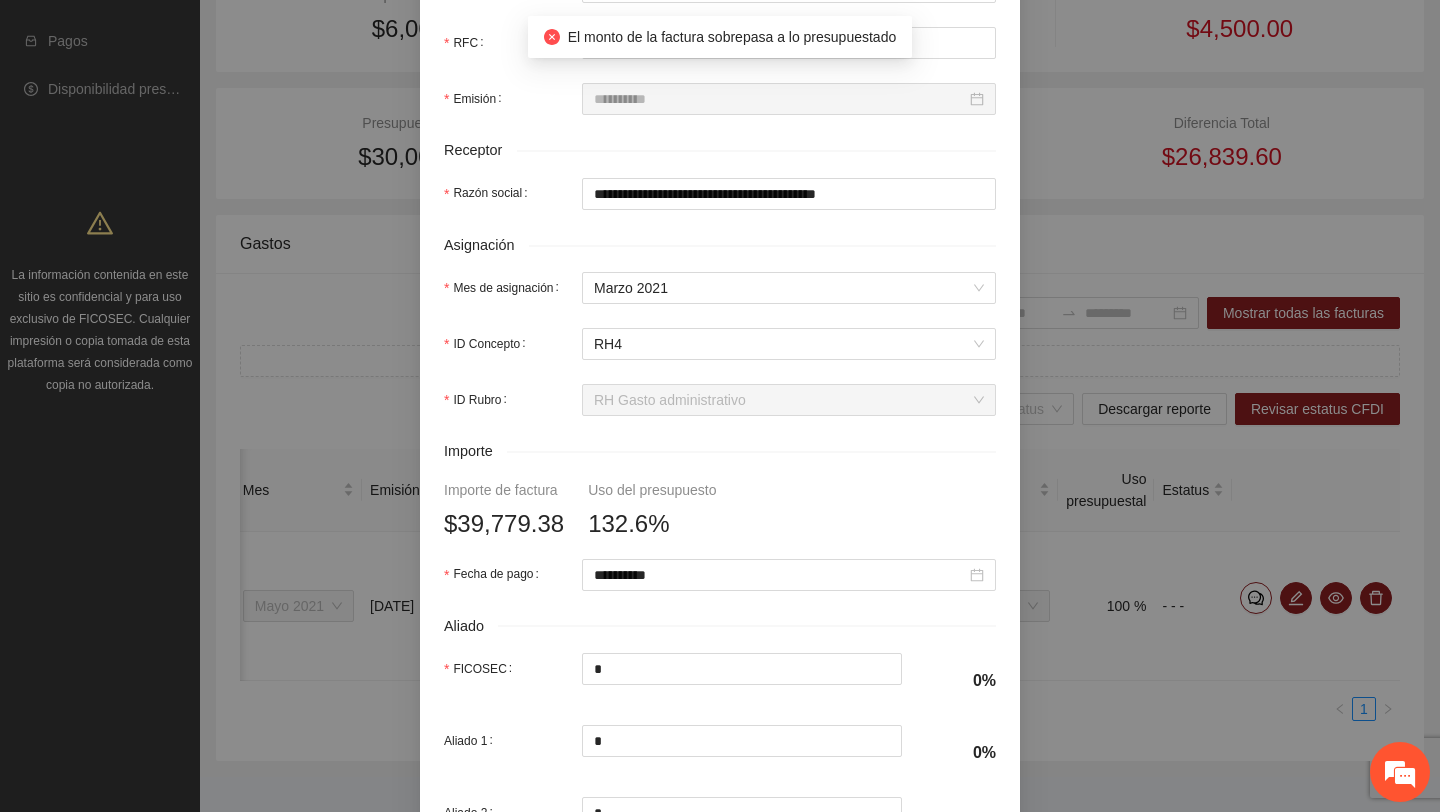 scroll, scrollTop: 0, scrollLeft: 0, axis: both 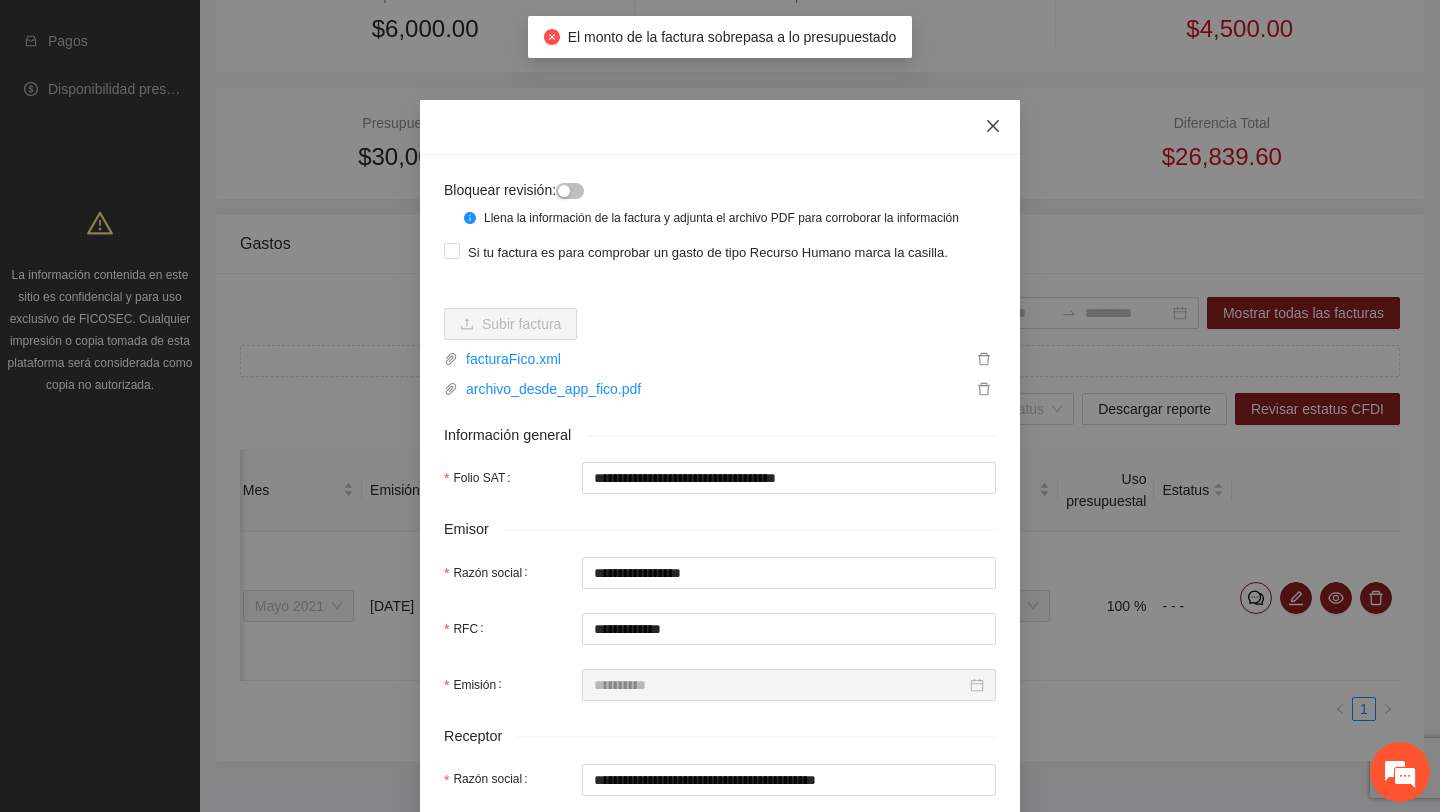 click 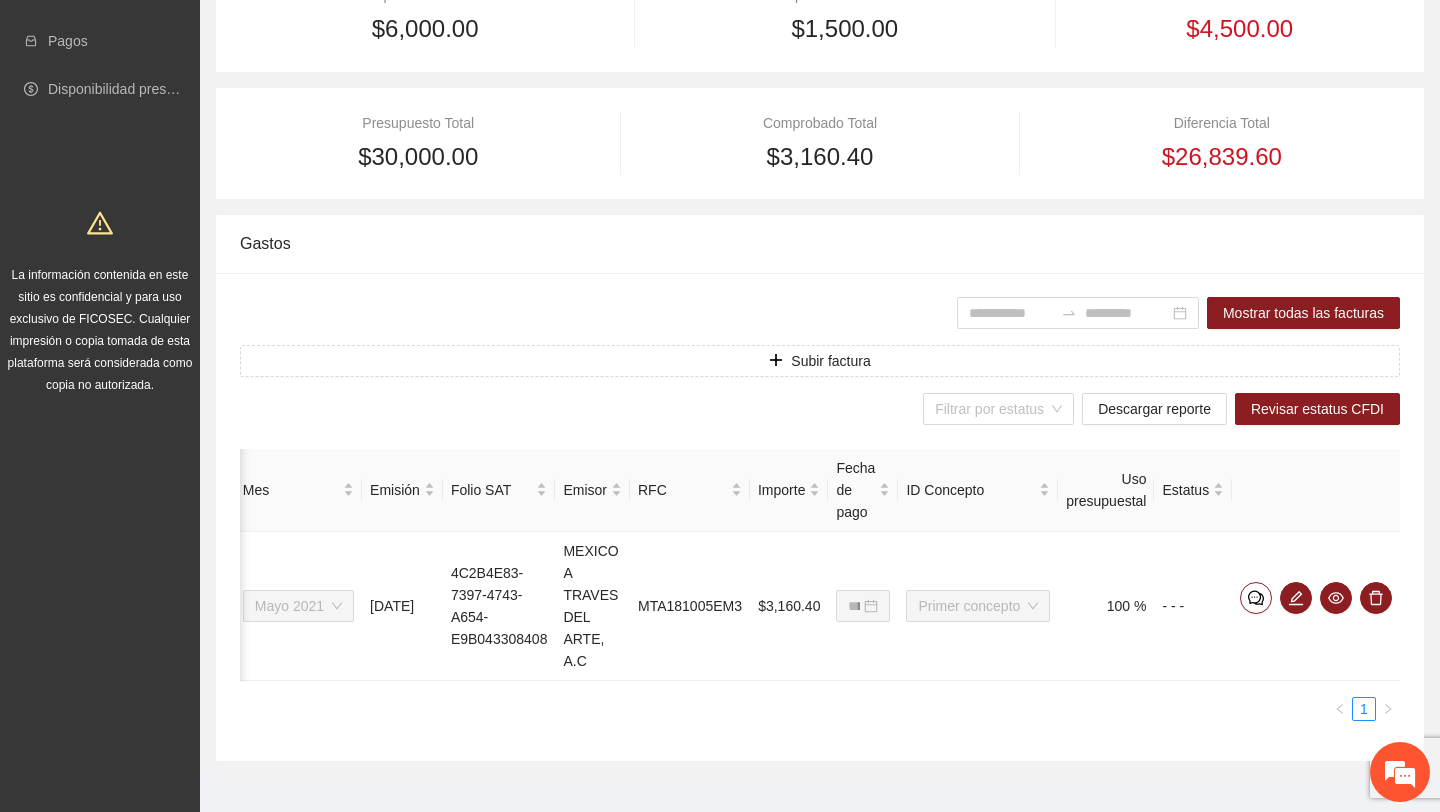 click on "$30,000.00" at bounding box center [418, 157] 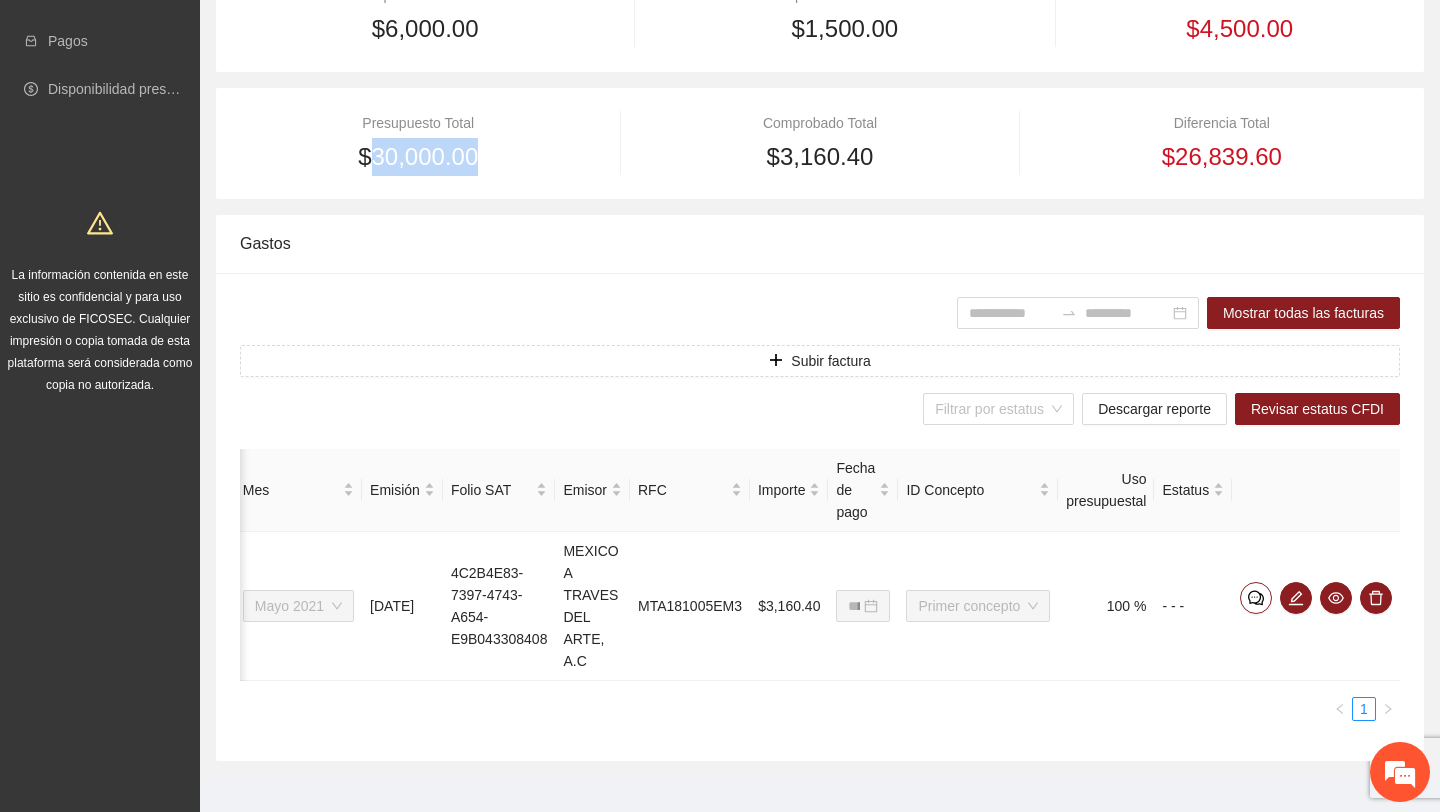 click on "$30,000.00" at bounding box center (418, 157) 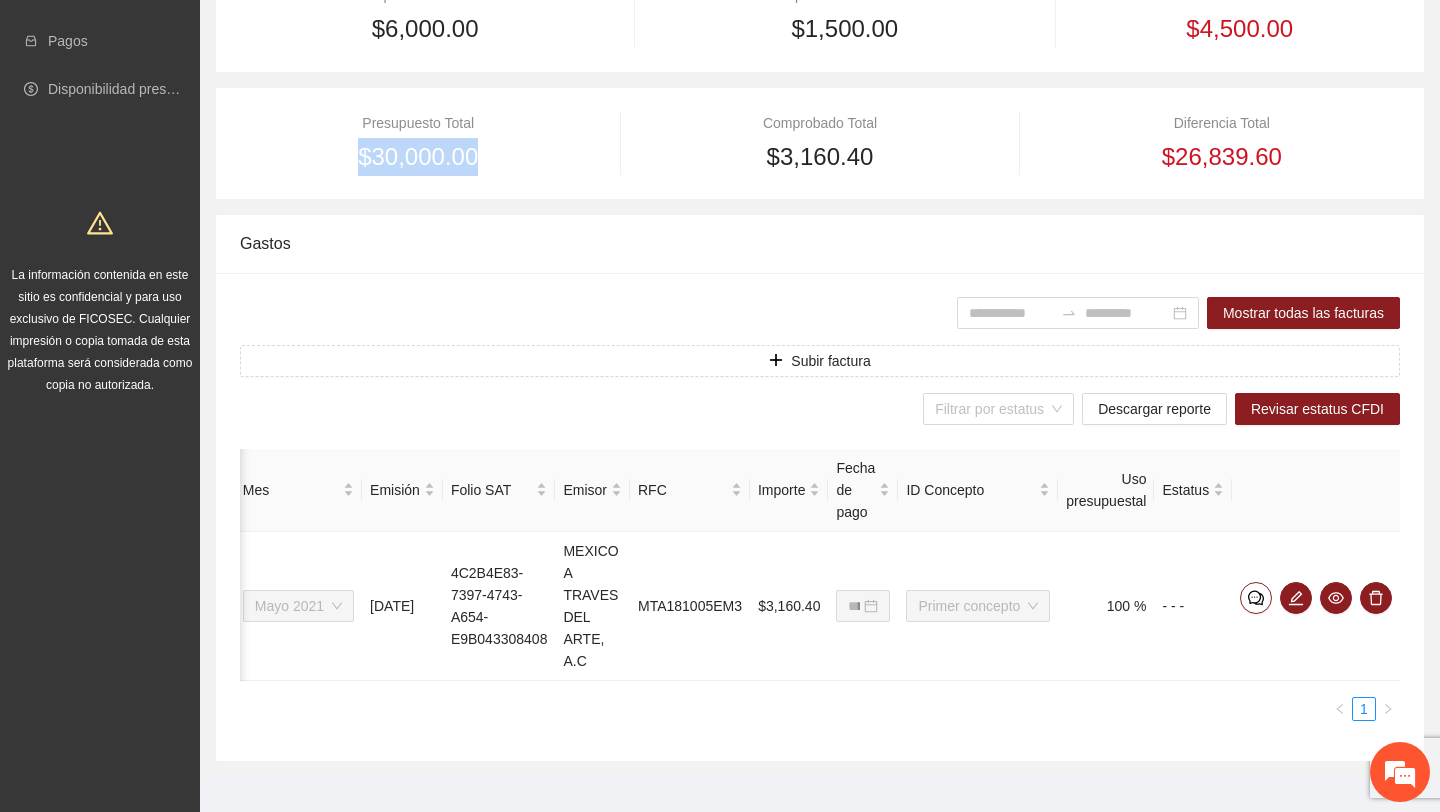click on "$30,000.00" at bounding box center [418, 157] 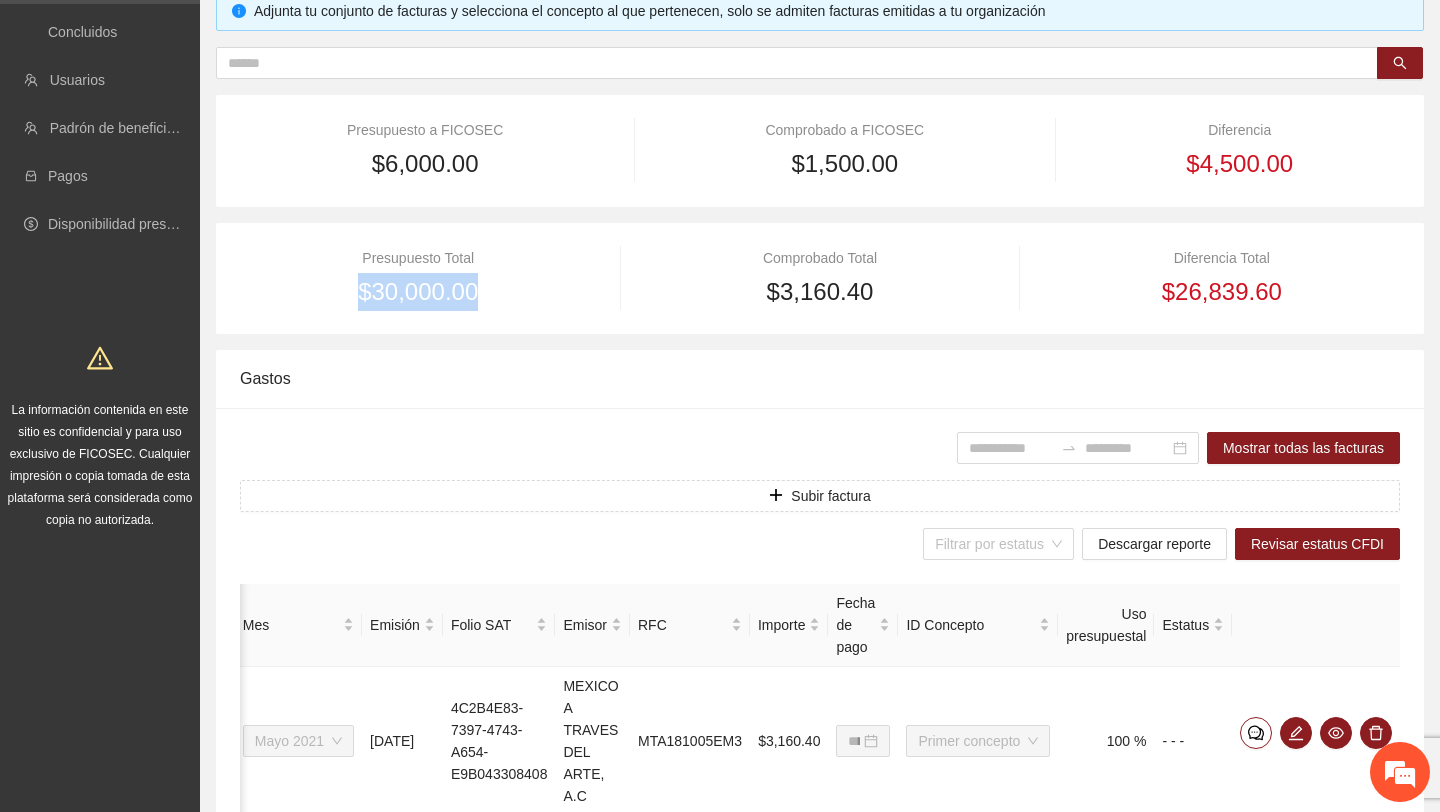 scroll, scrollTop: 0, scrollLeft: 0, axis: both 